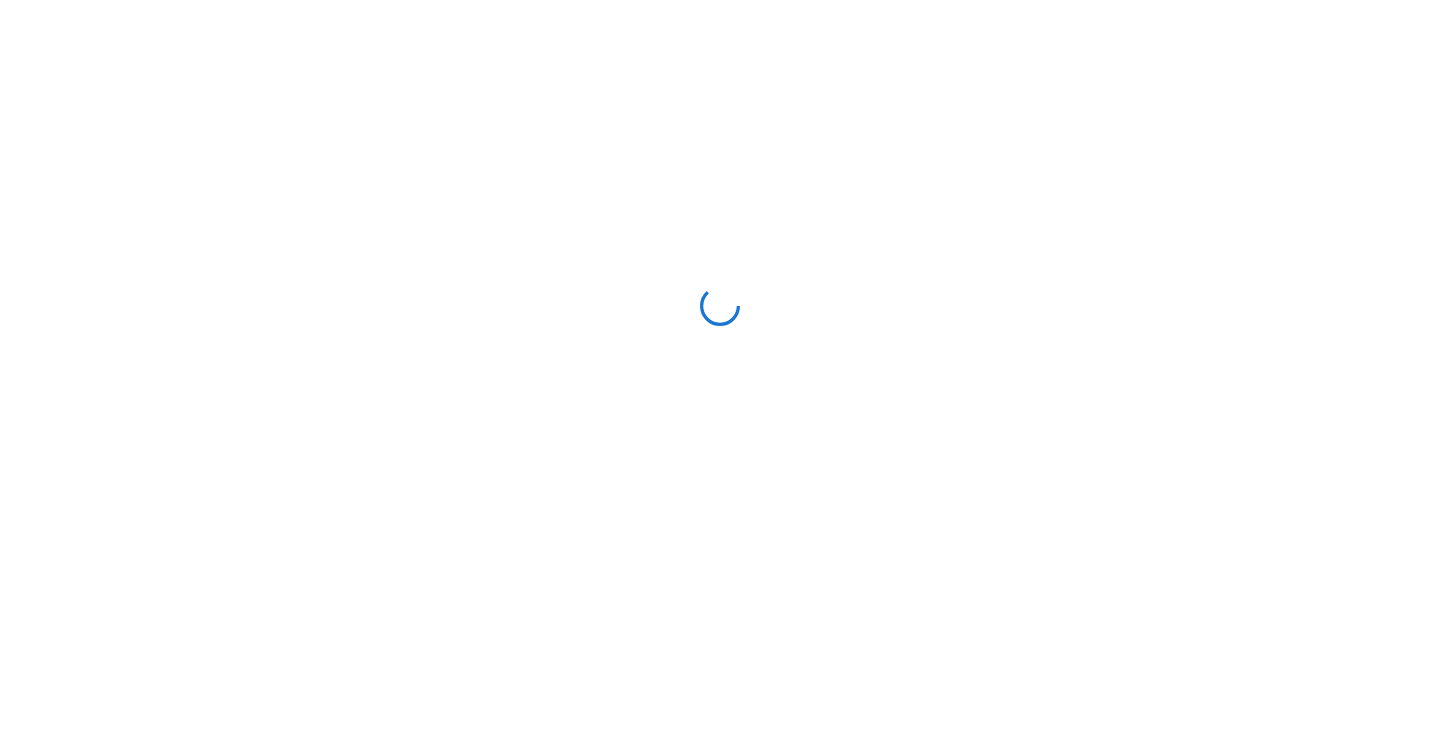 scroll, scrollTop: 0, scrollLeft: 0, axis: both 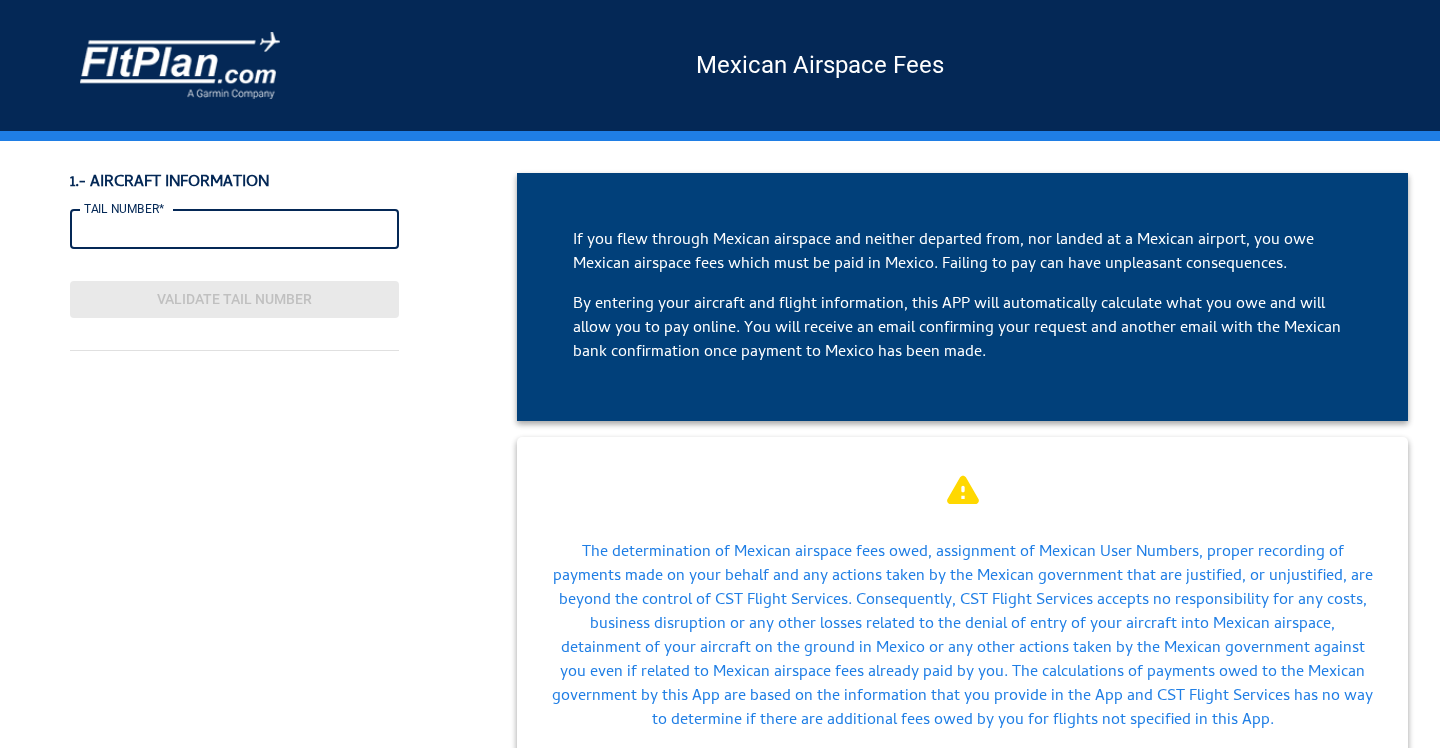 click on "TAIL NUMBER*" at bounding box center [234, 229] 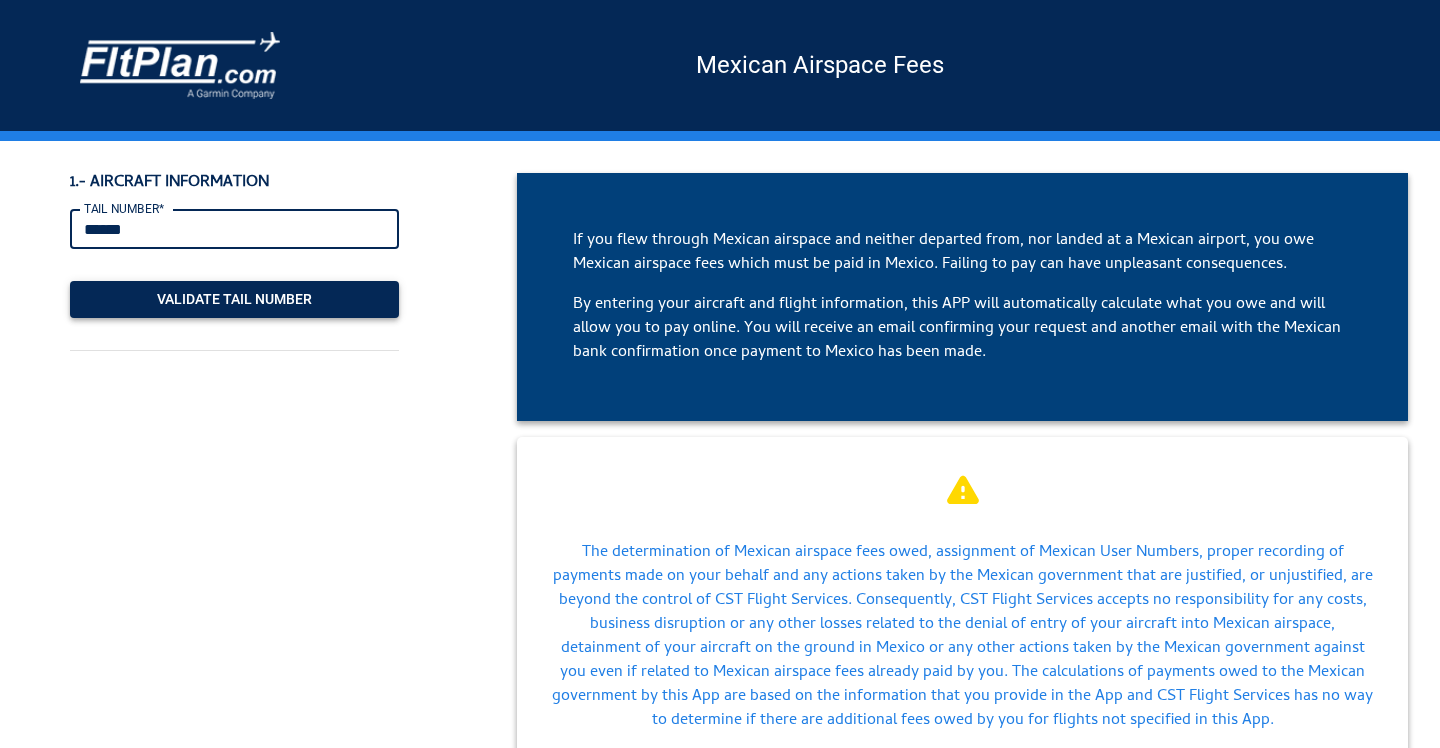 type on "******" 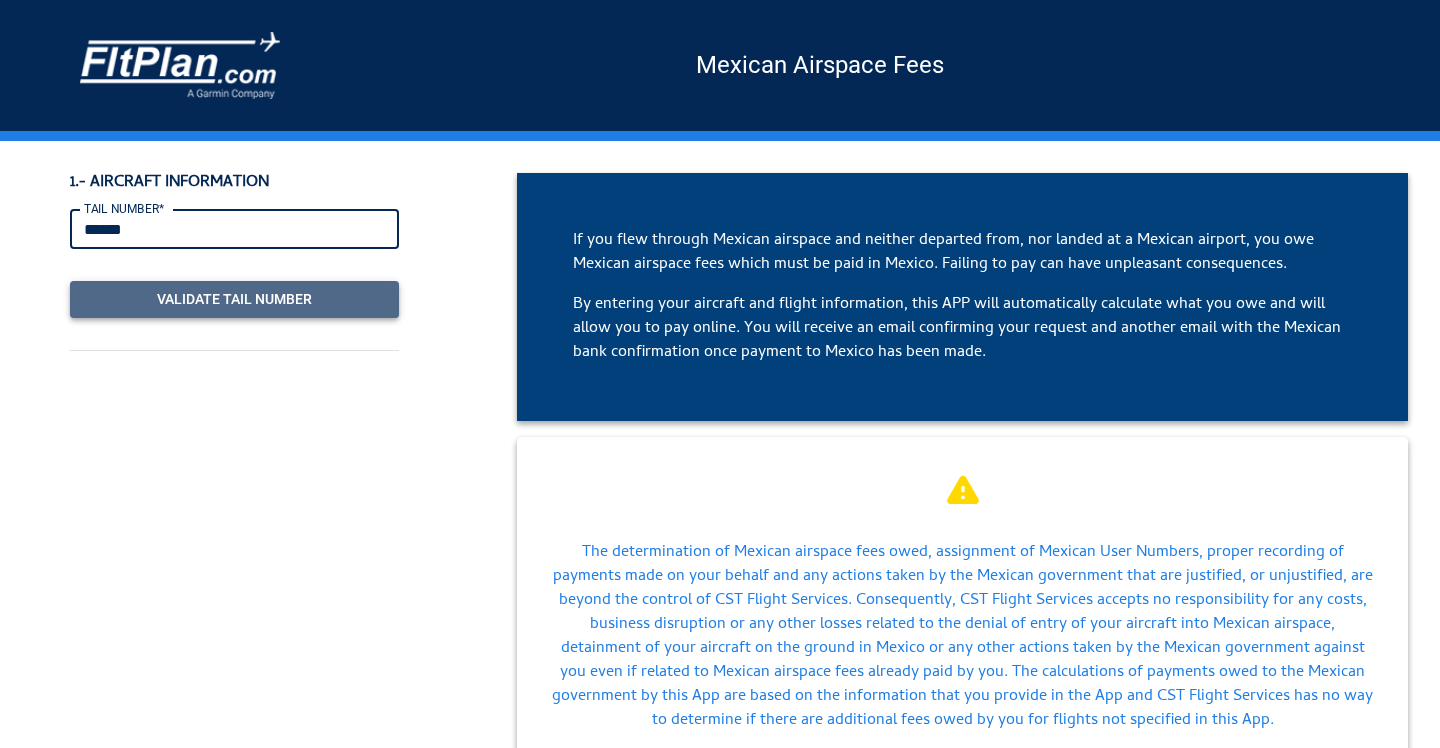 click on "Validate Tail Number" at bounding box center (234, 299) 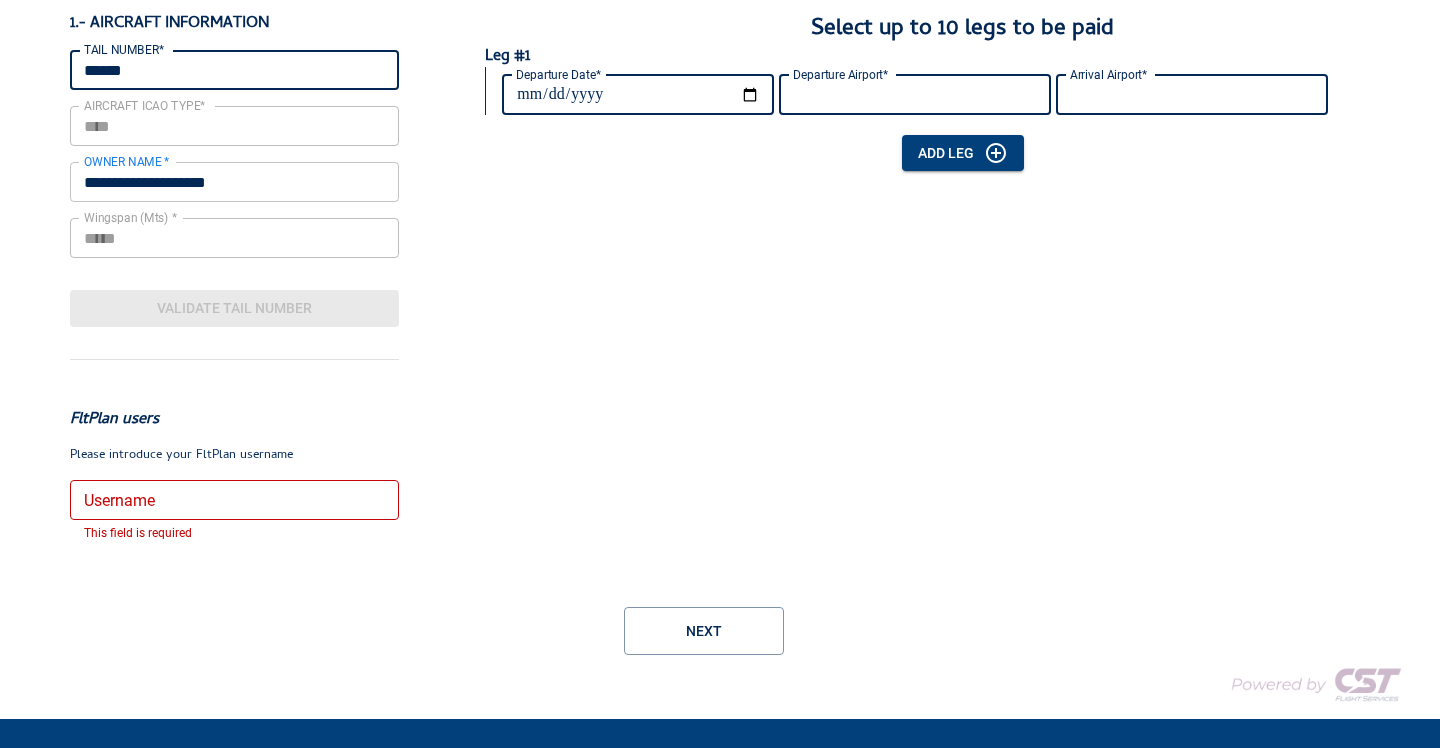scroll, scrollTop: 182, scrollLeft: 0, axis: vertical 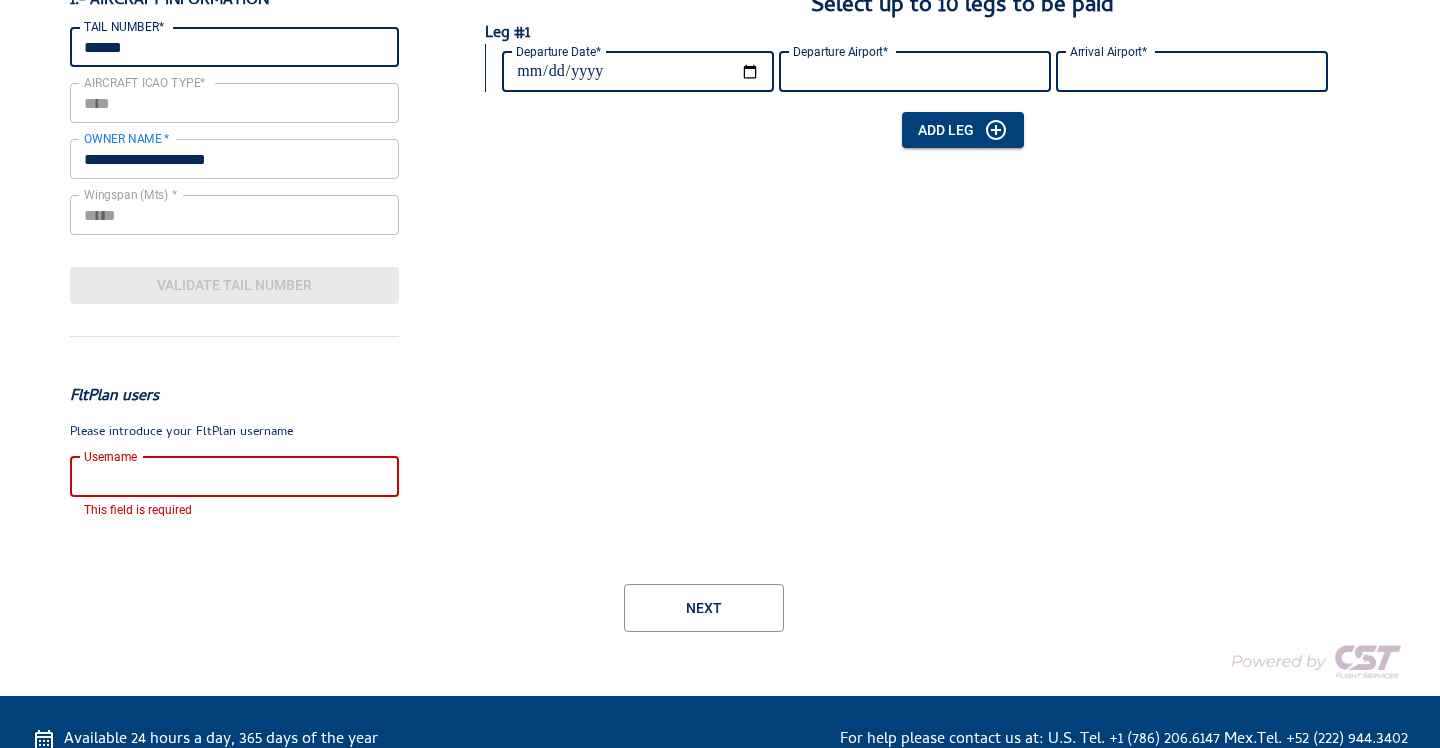 click on "Username" at bounding box center (234, 477) 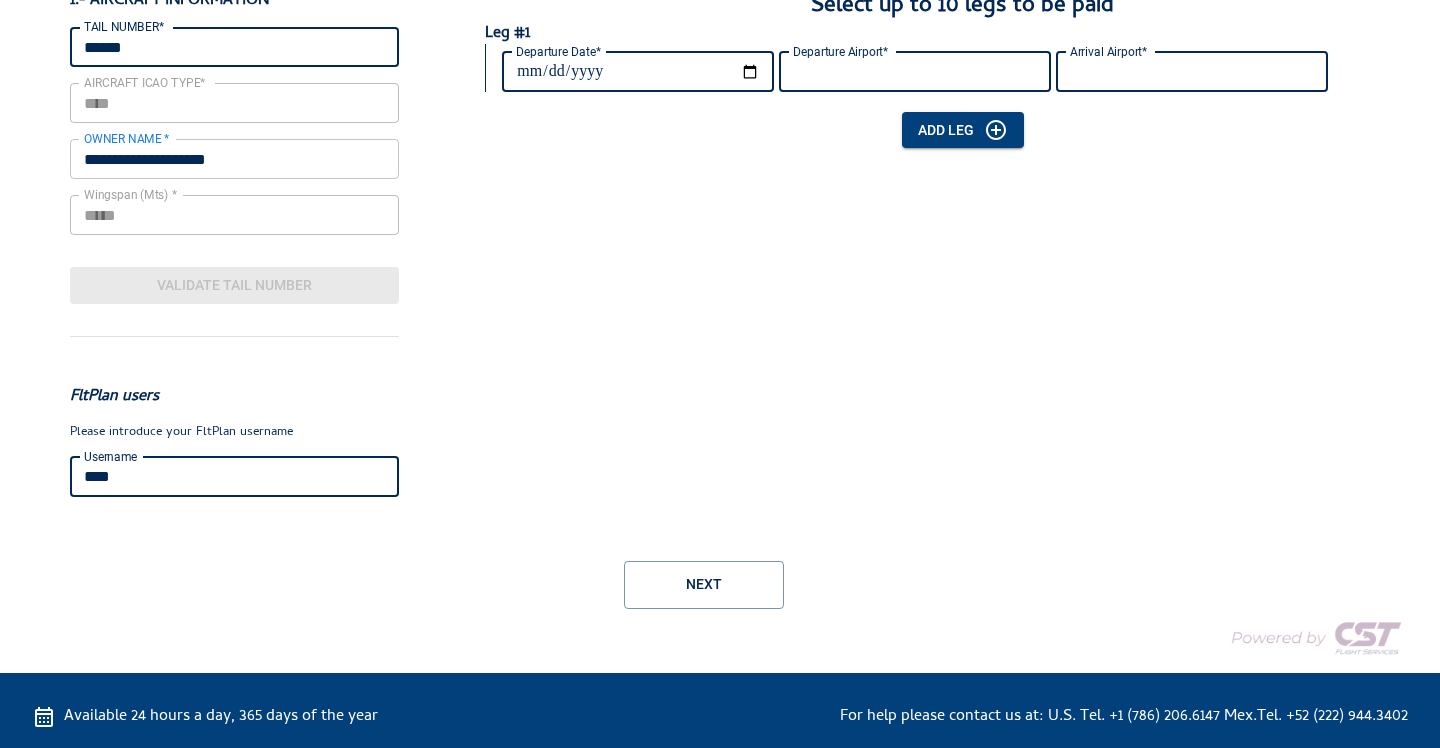 type on "****" 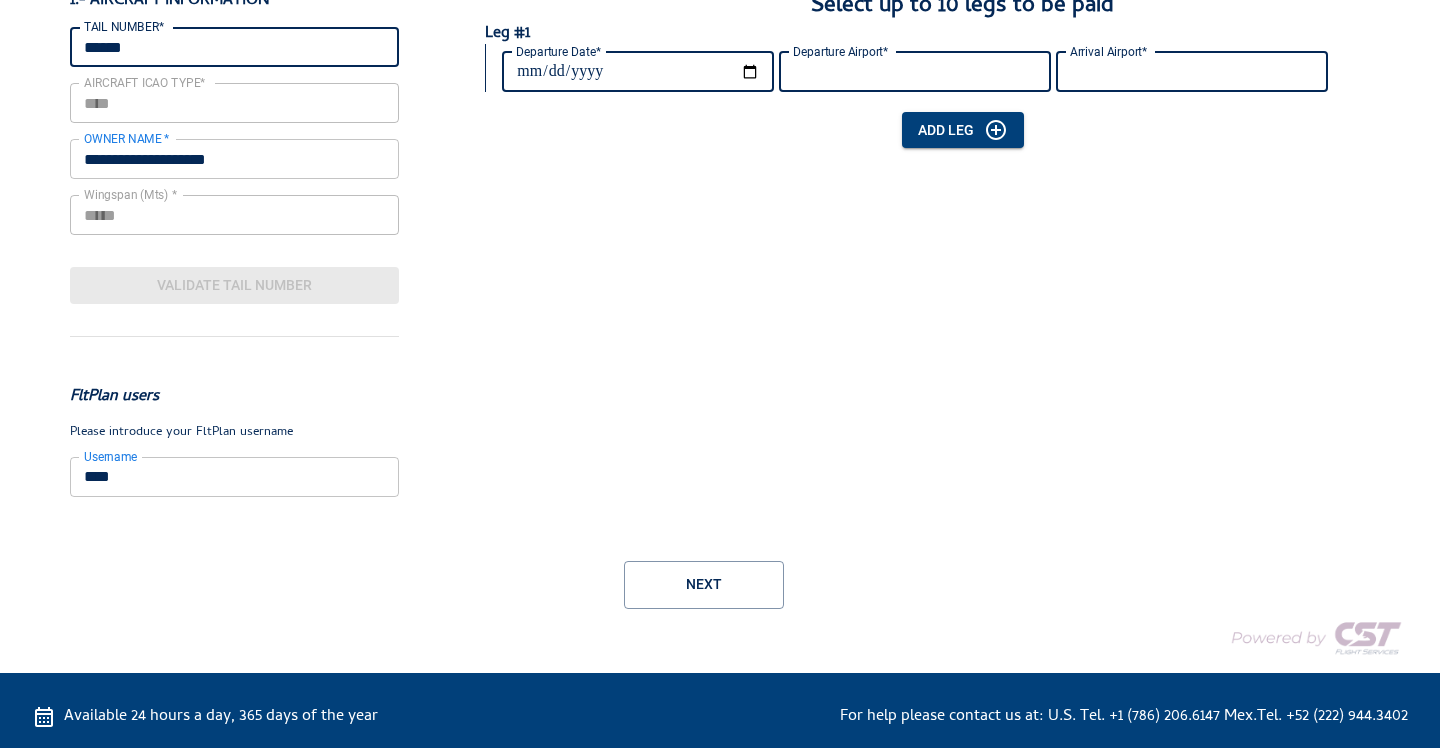 type on "**********" 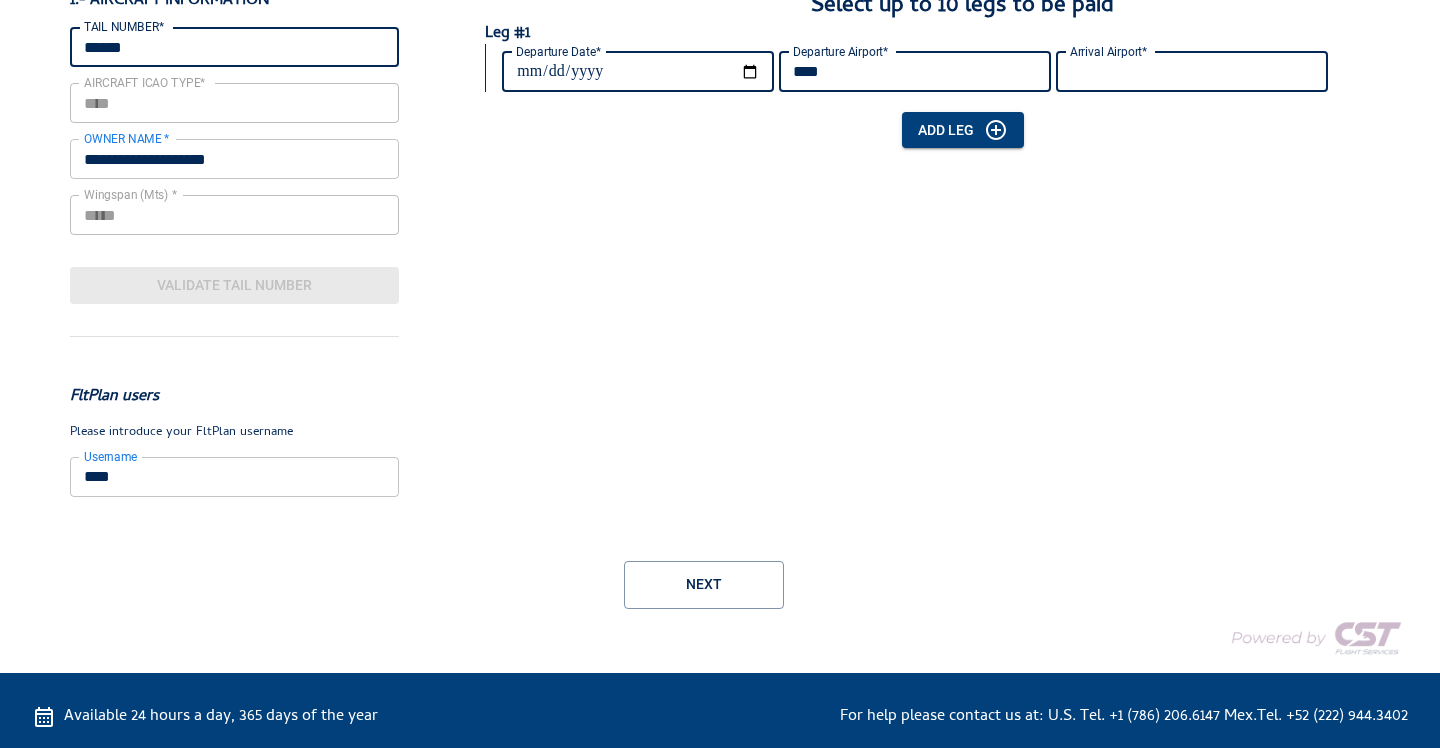 type on "****" 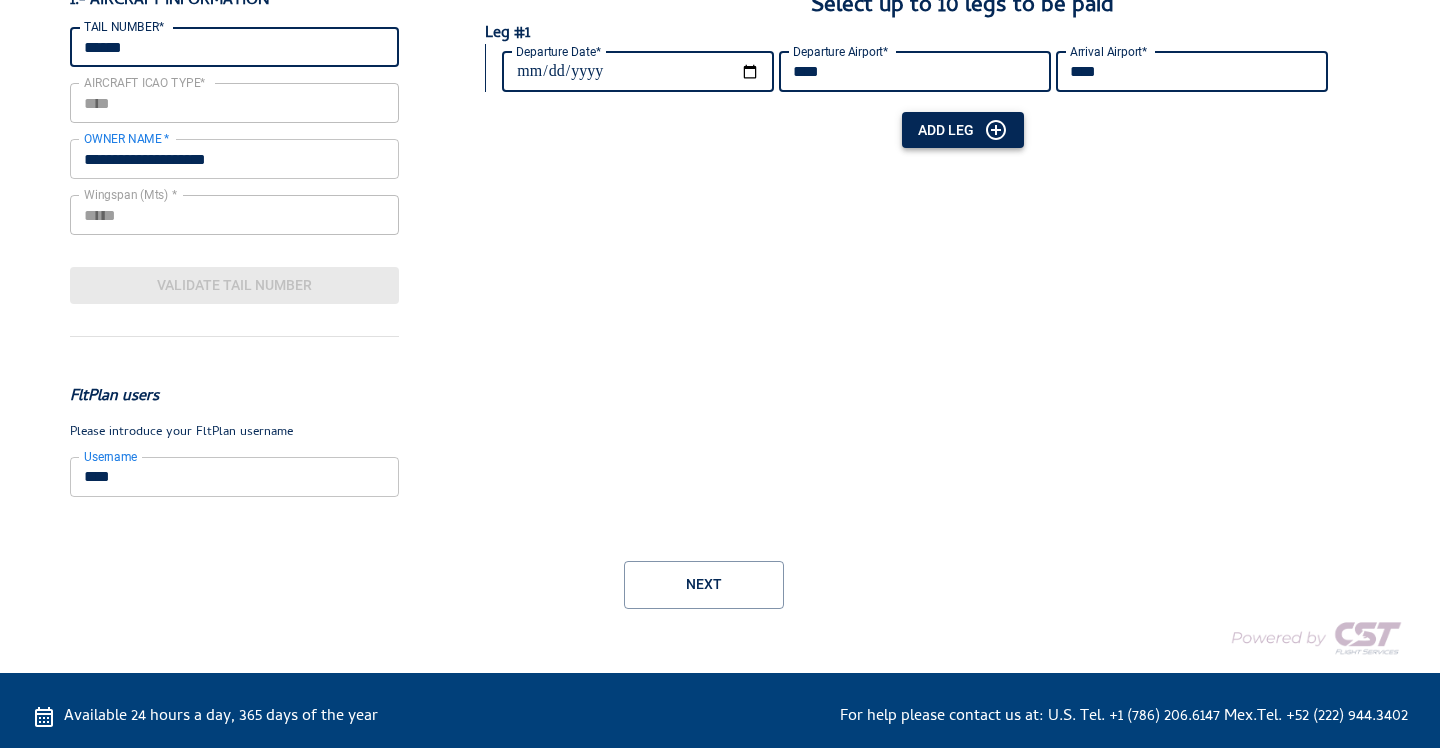 type on "****" 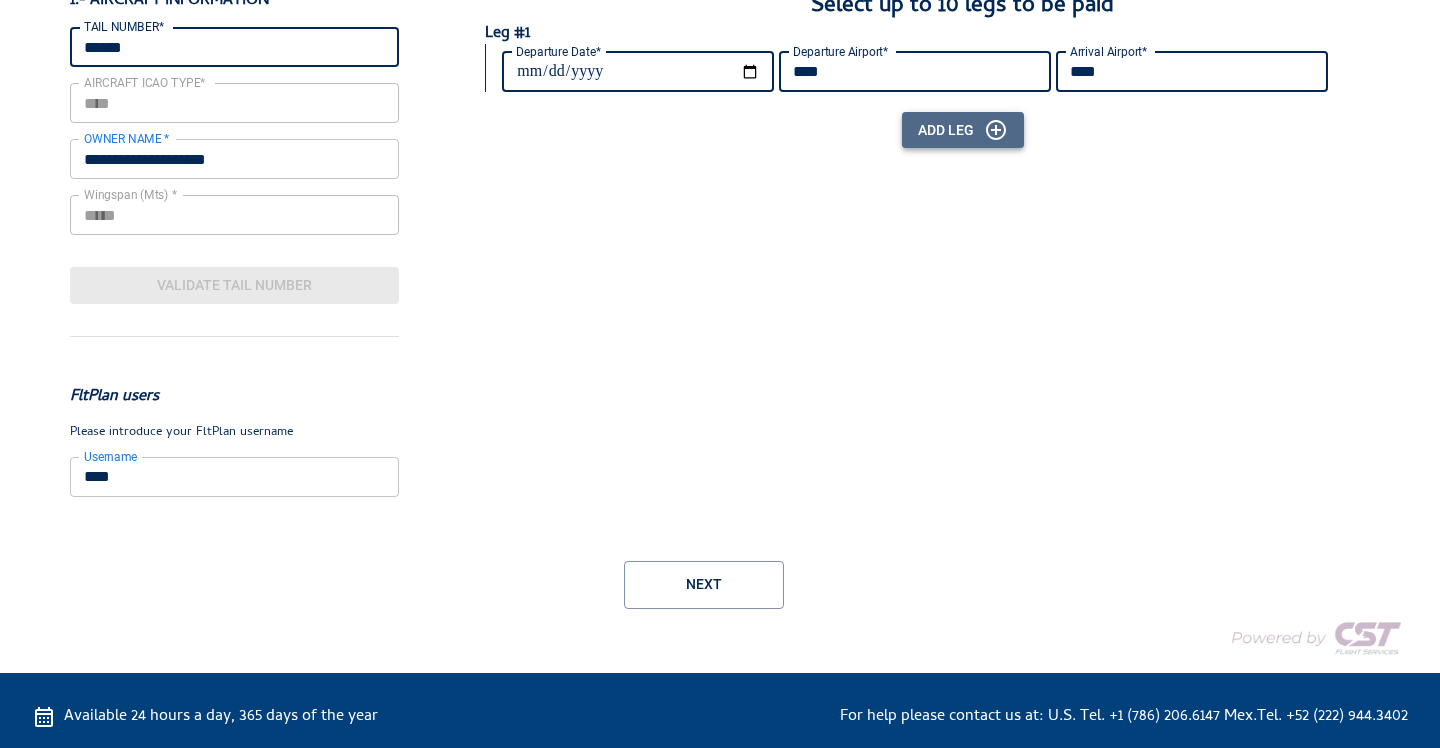 click on "Add Leg" at bounding box center [963, 130] 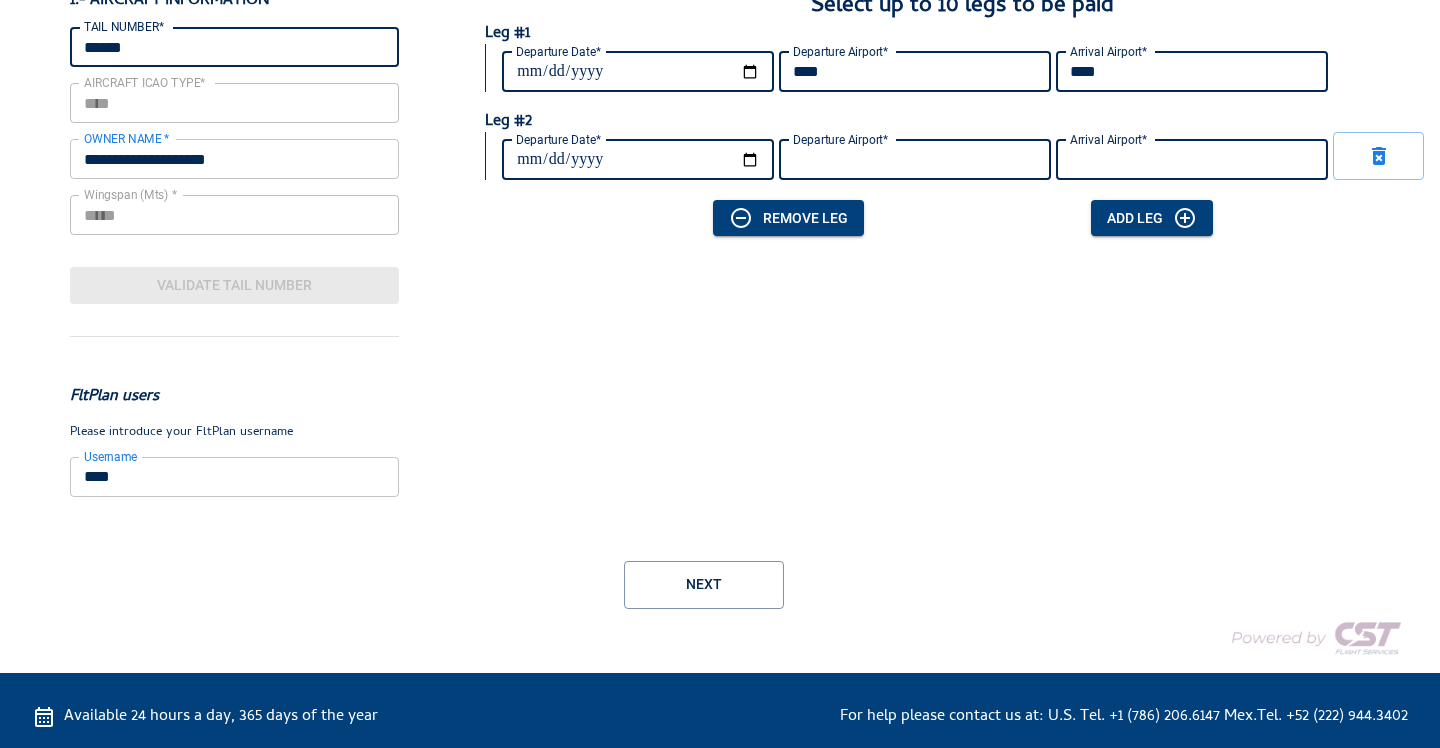 click on "Departure Date*" at bounding box center [638, 160] 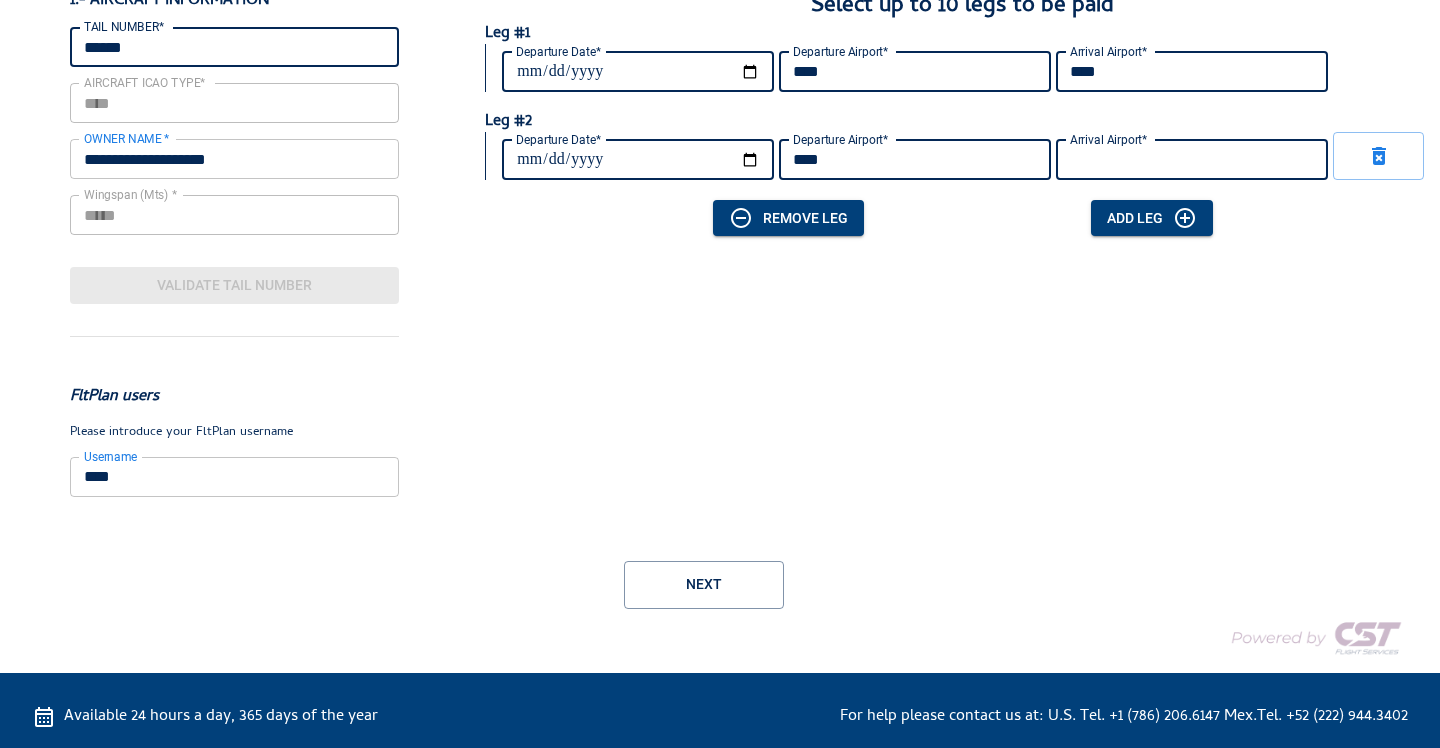 type on "****" 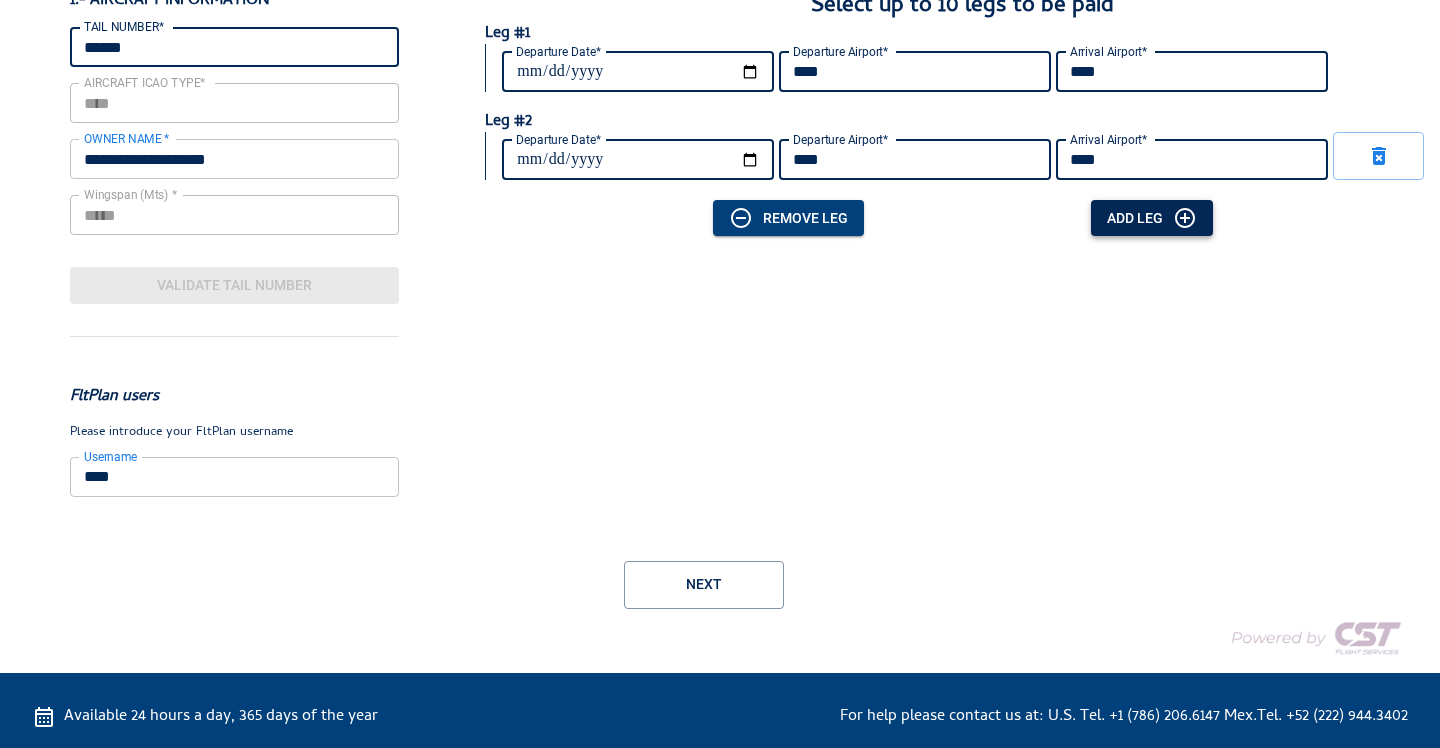 type on "****" 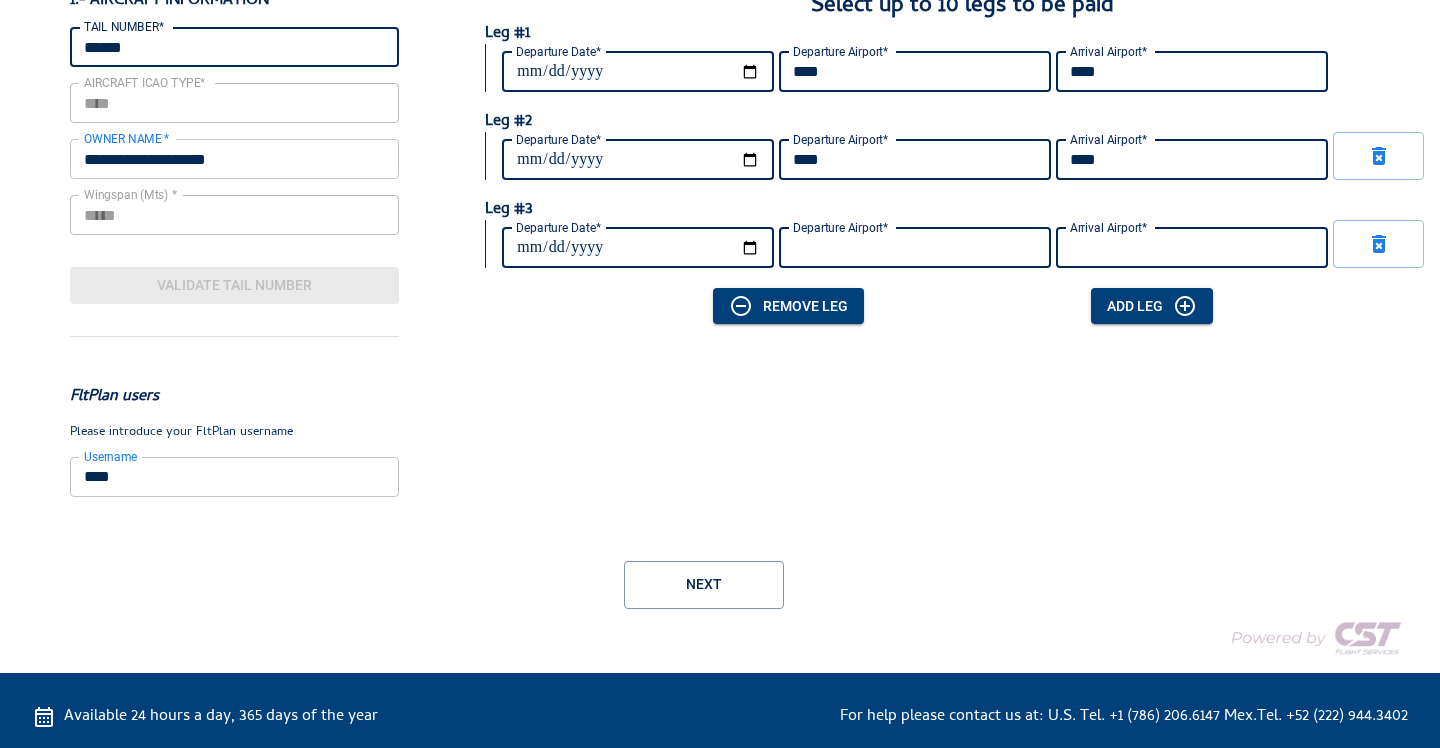 click on "Departure Date*" at bounding box center (638, 248) 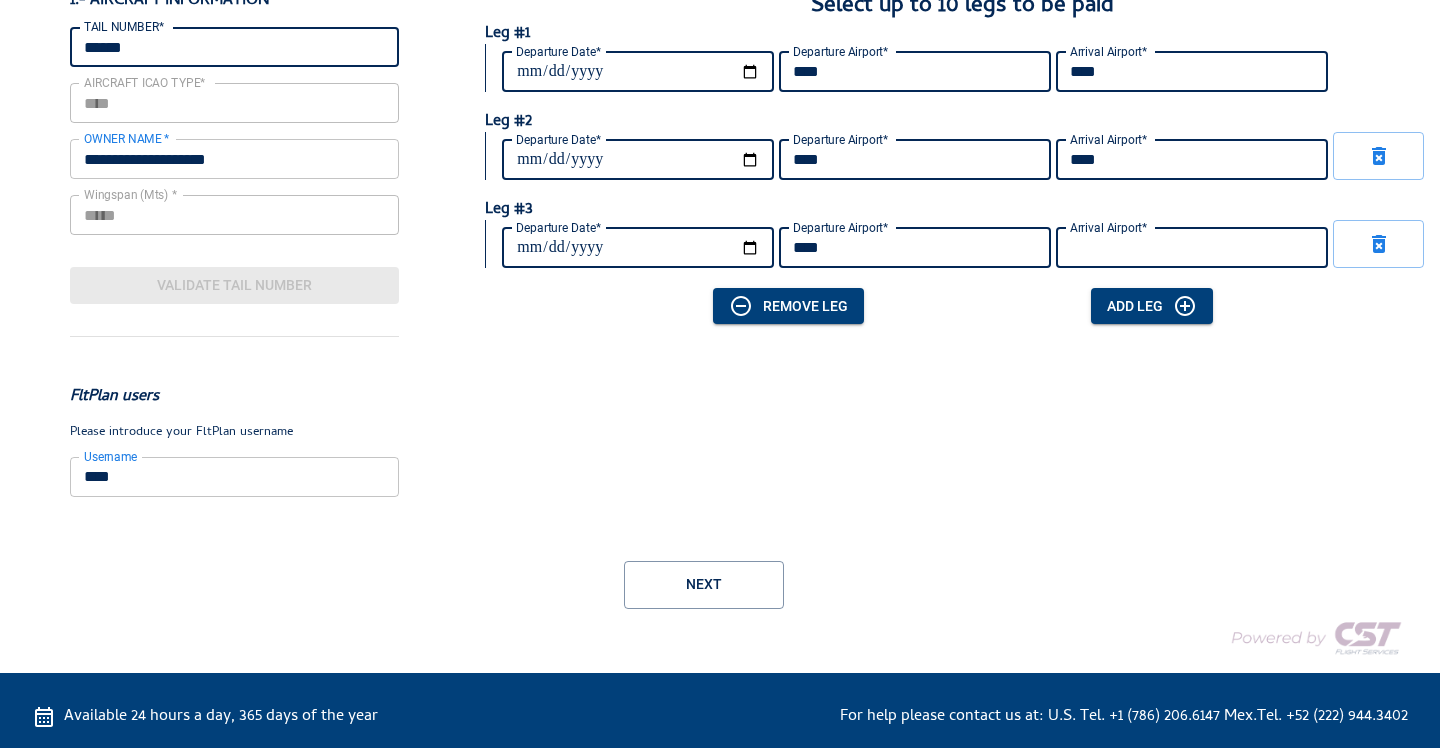 type on "****" 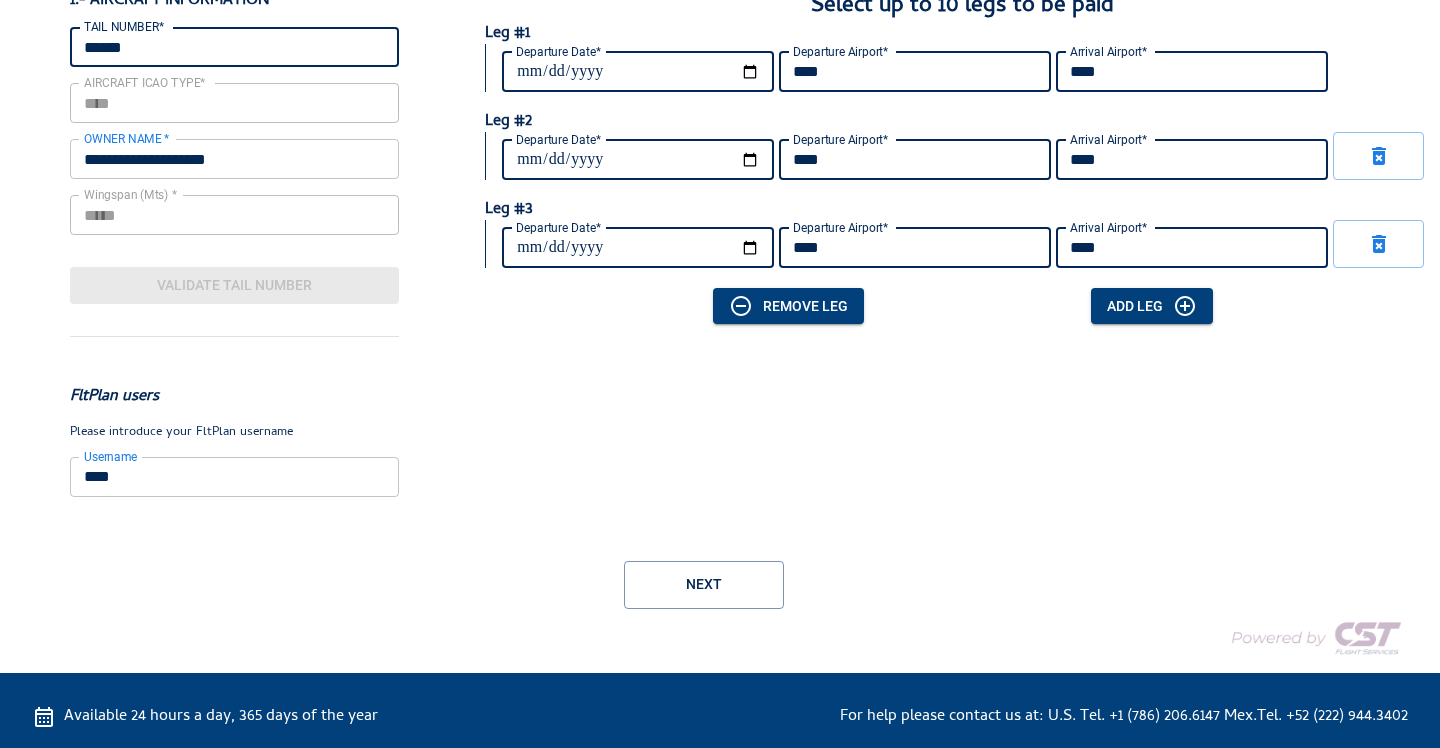 type on "****" 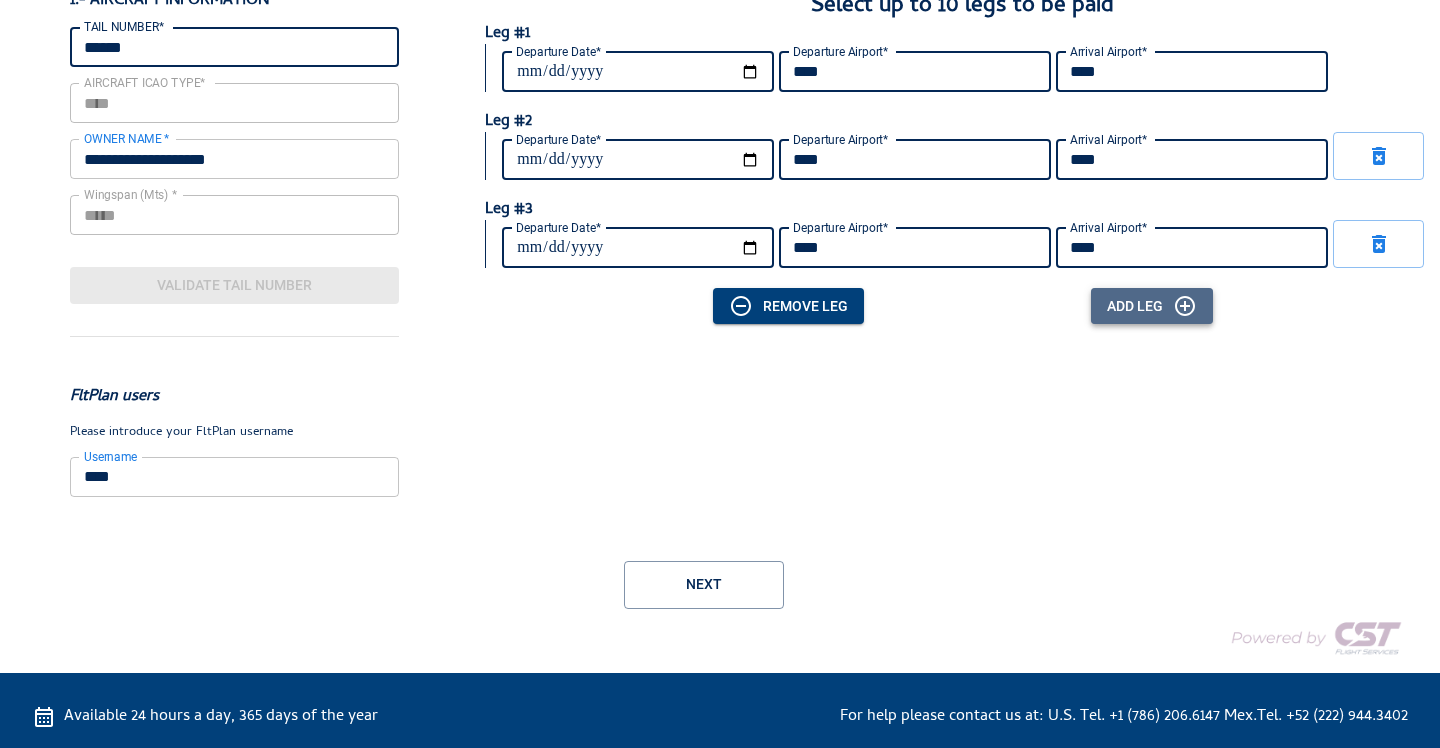 click on "Add Leg" at bounding box center [1152, 306] 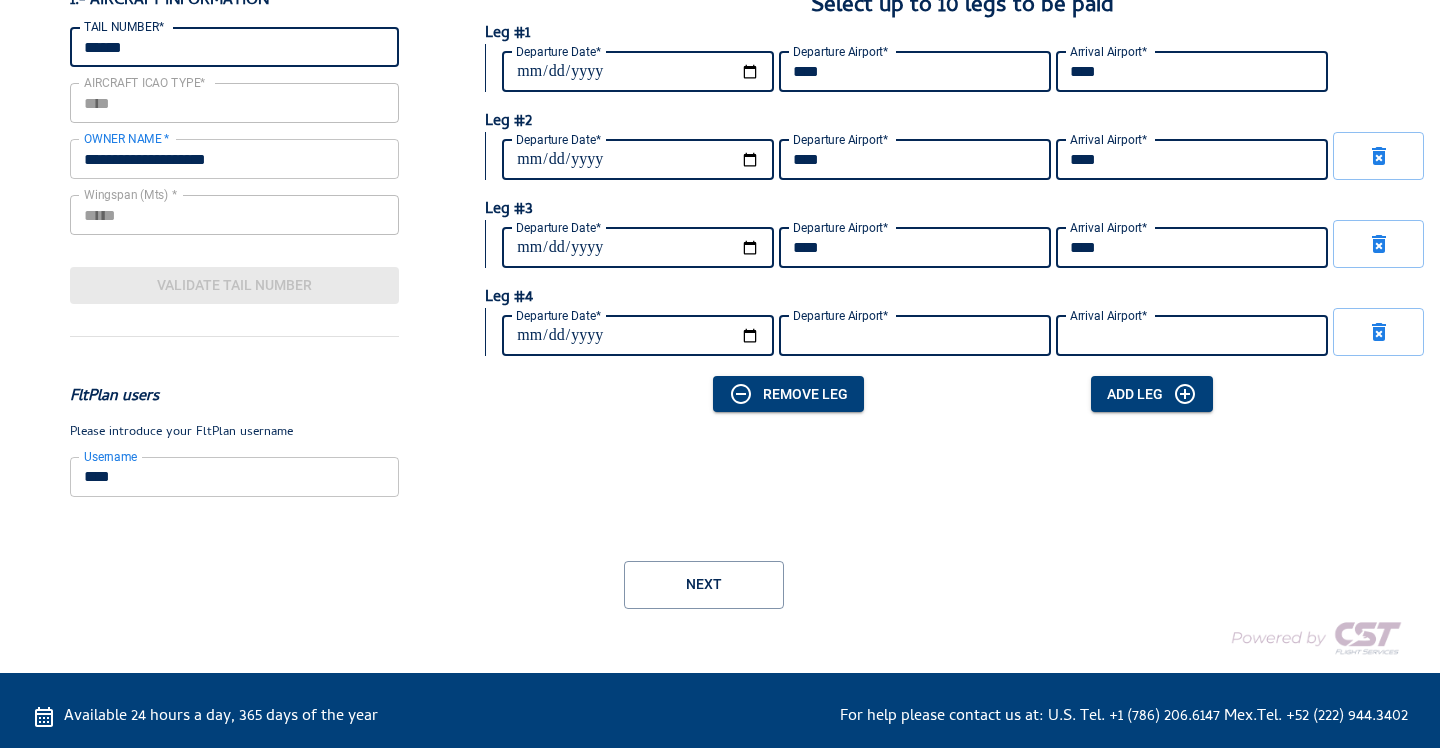 click on "Departure Date*" at bounding box center (638, 336) 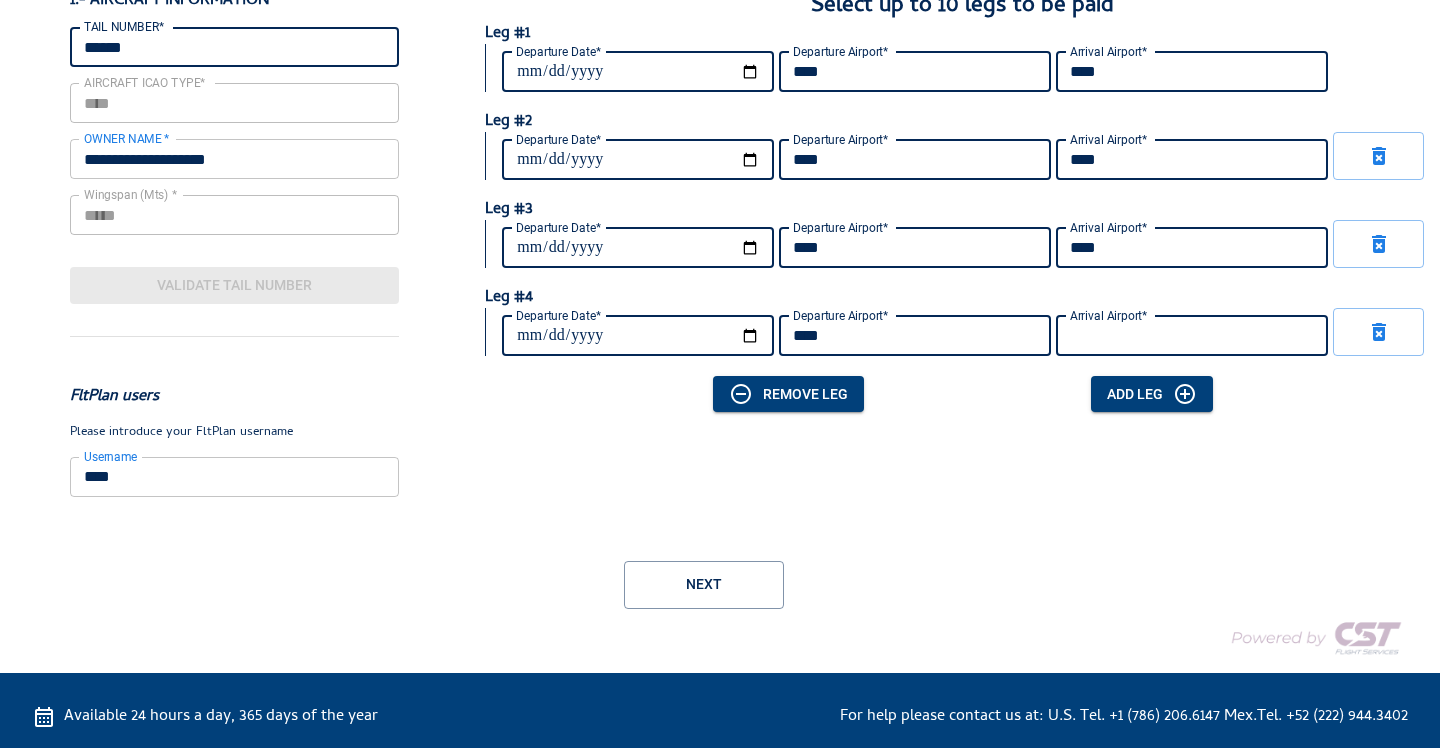 type on "****" 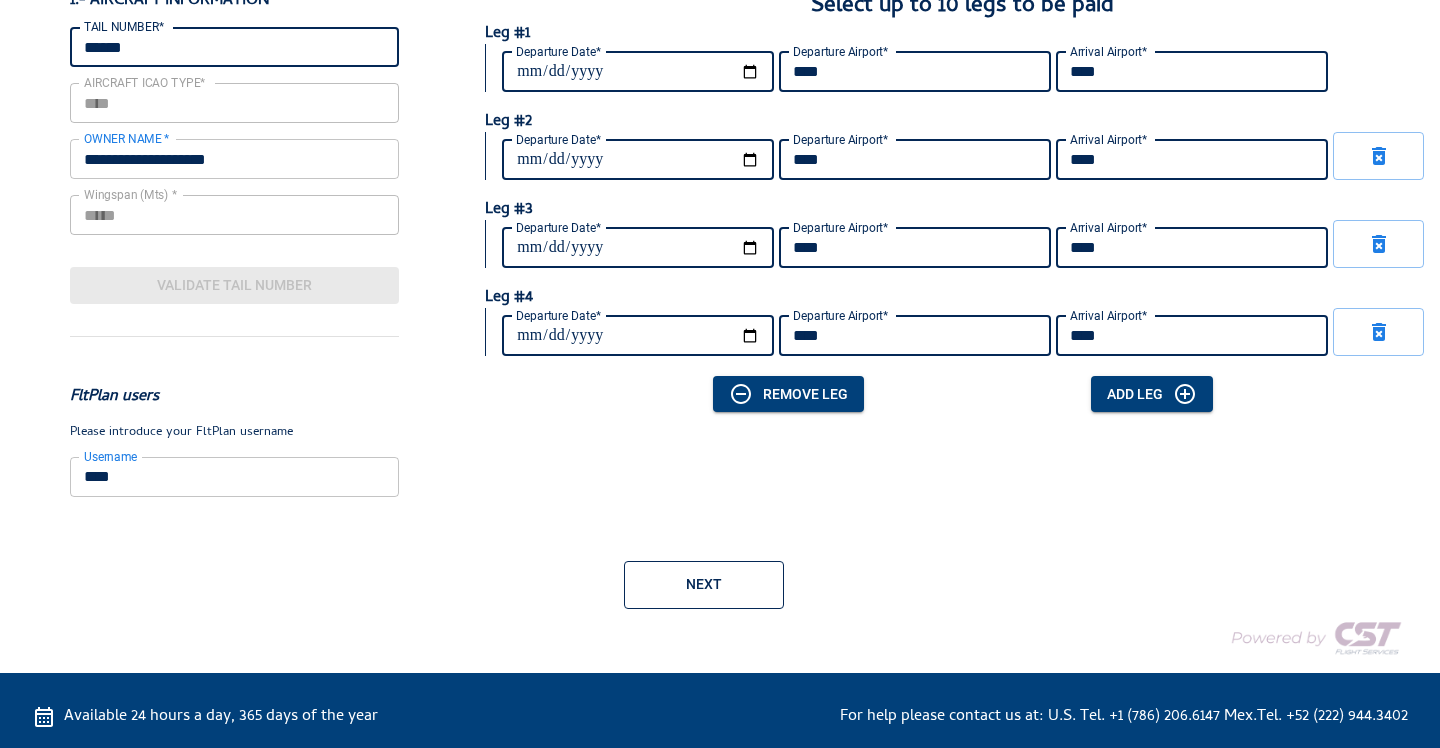 type on "****" 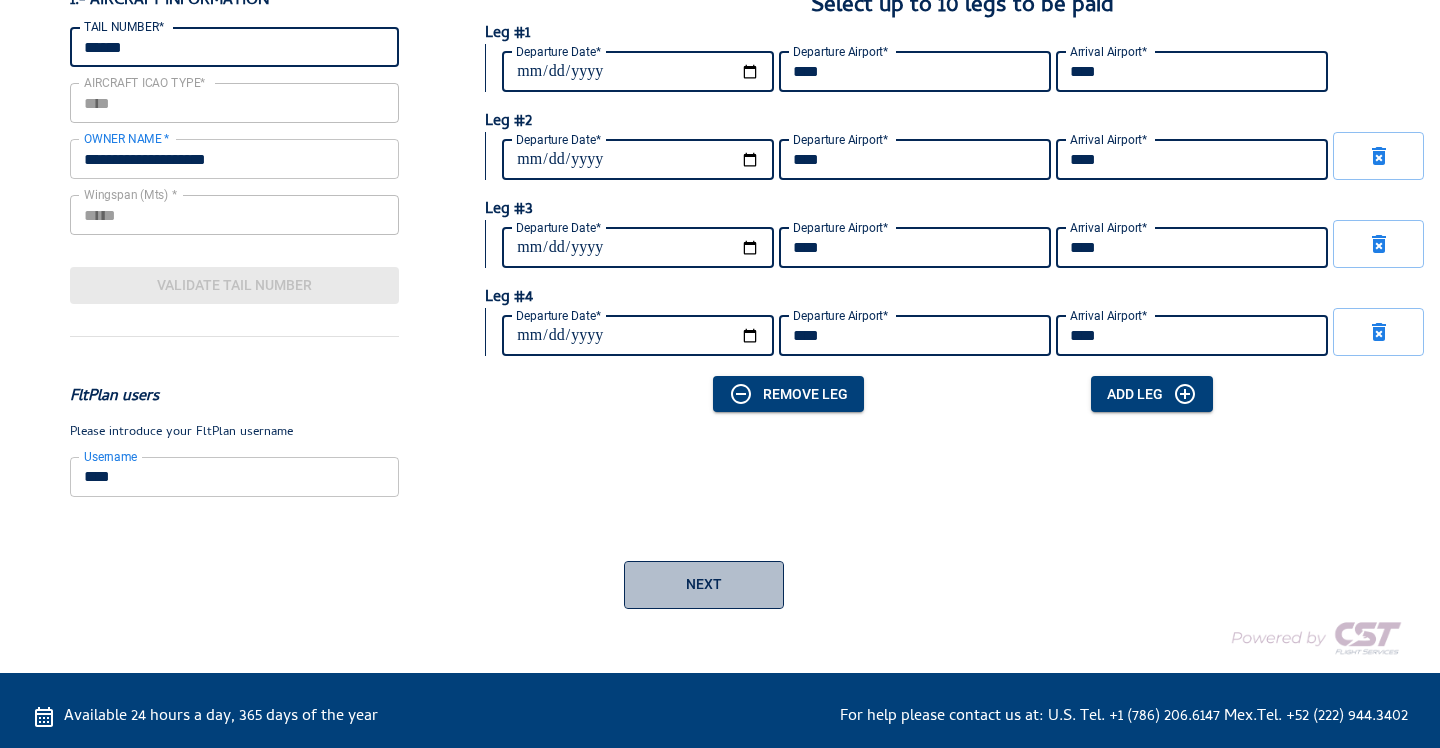 click on "Next" at bounding box center [704, 585] 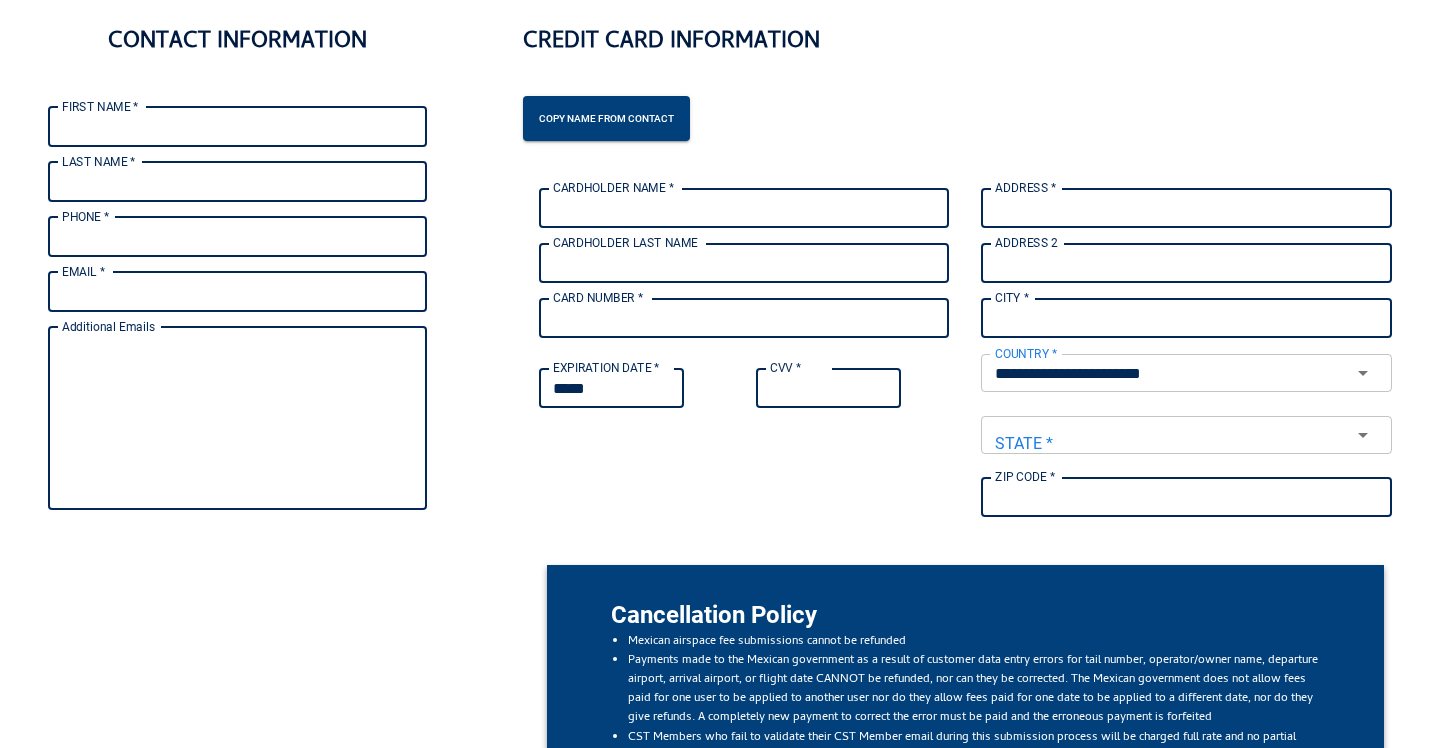 scroll, scrollTop: 0, scrollLeft: 0, axis: both 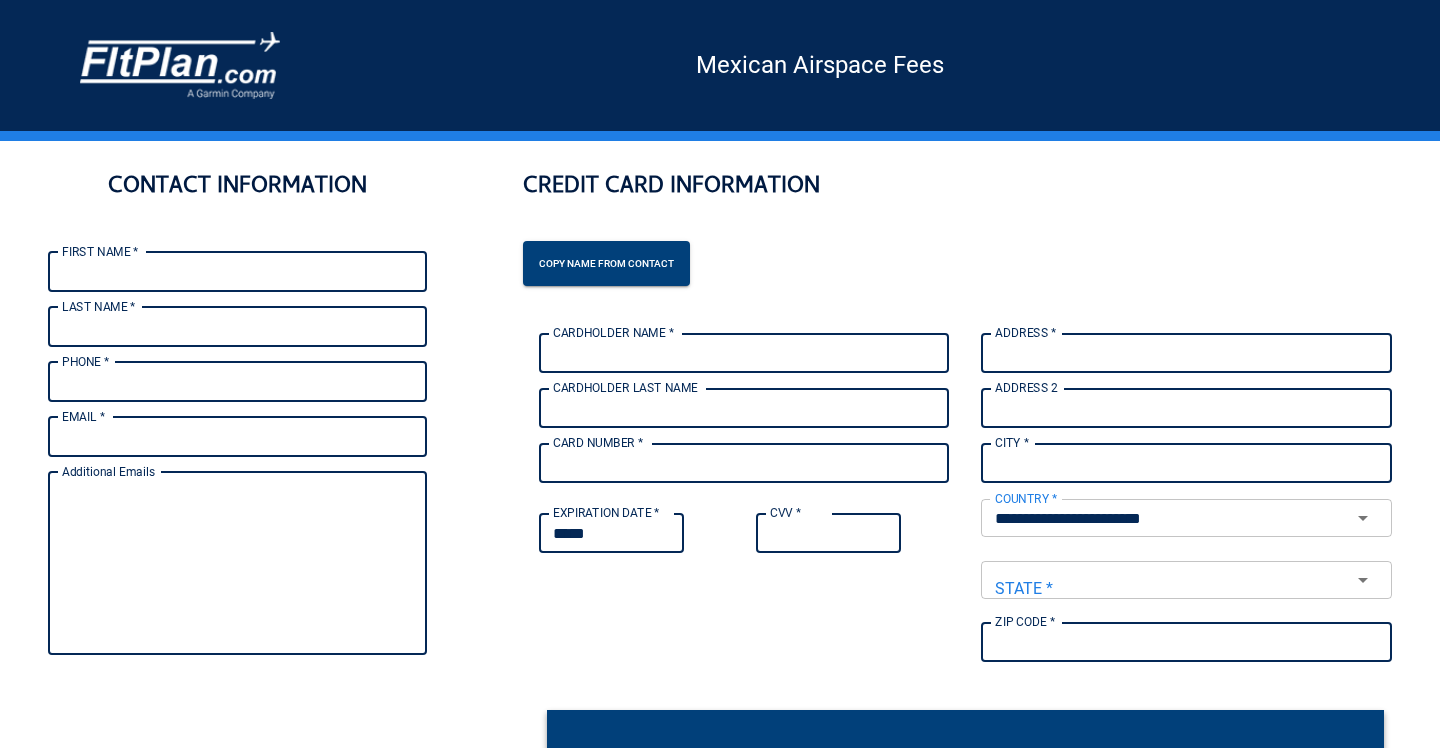 click on "FIRST NAME *" at bounding box center (237, 272) 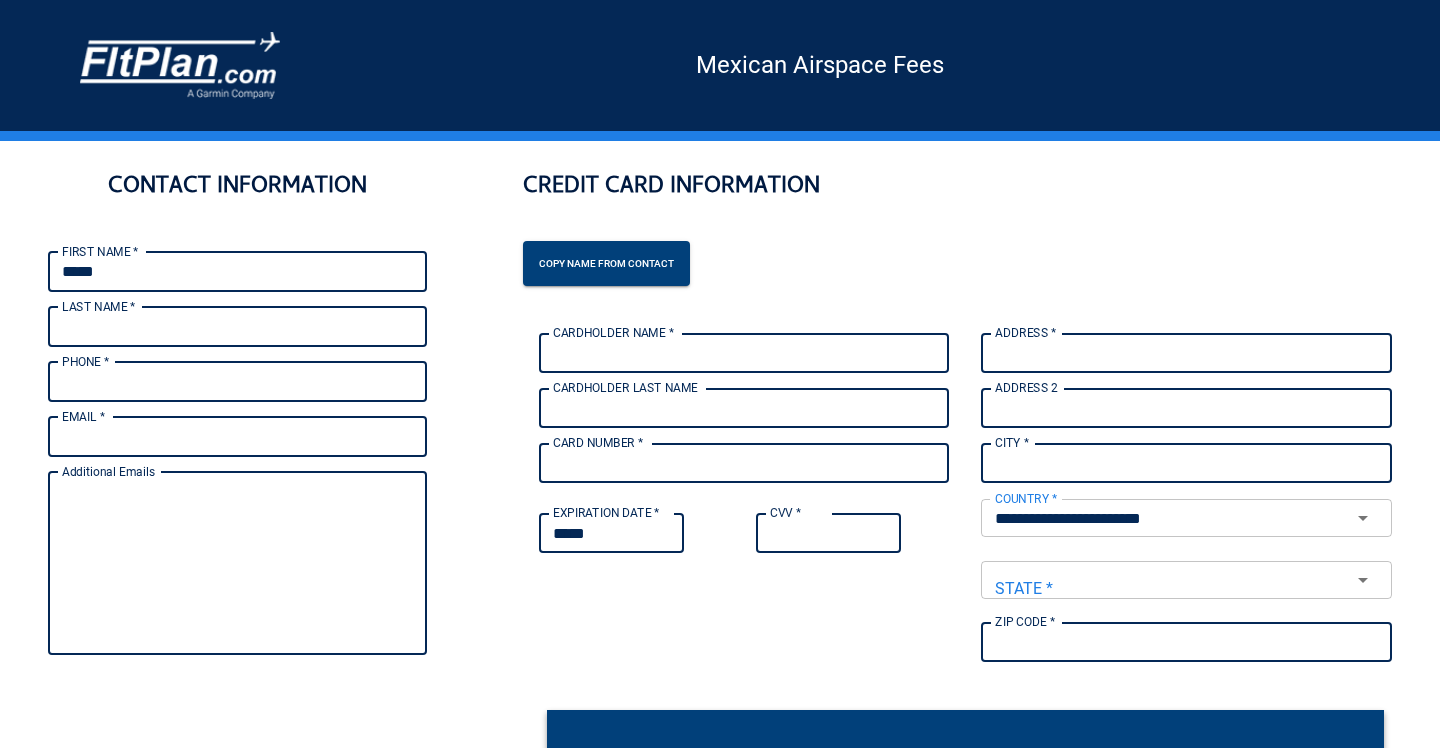 type on "*******" 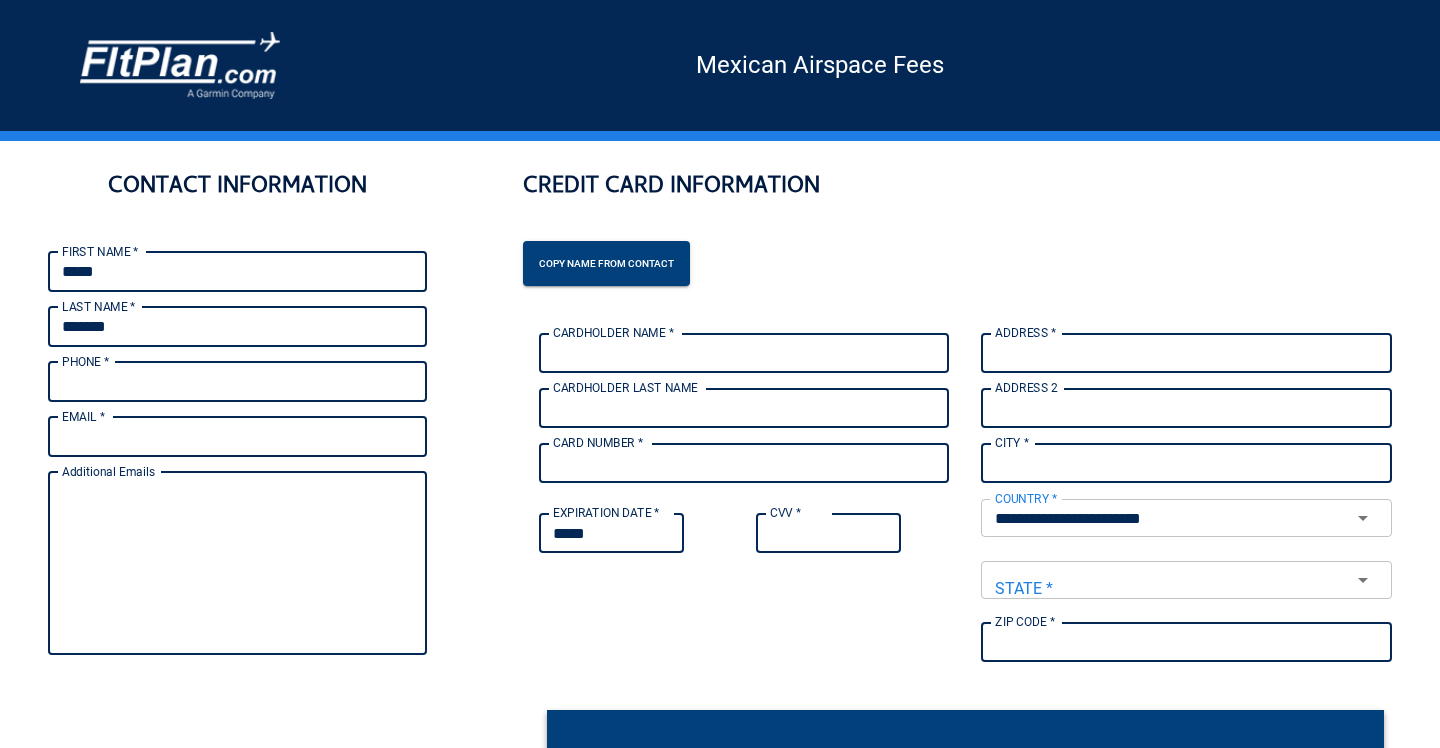 type on "**********" 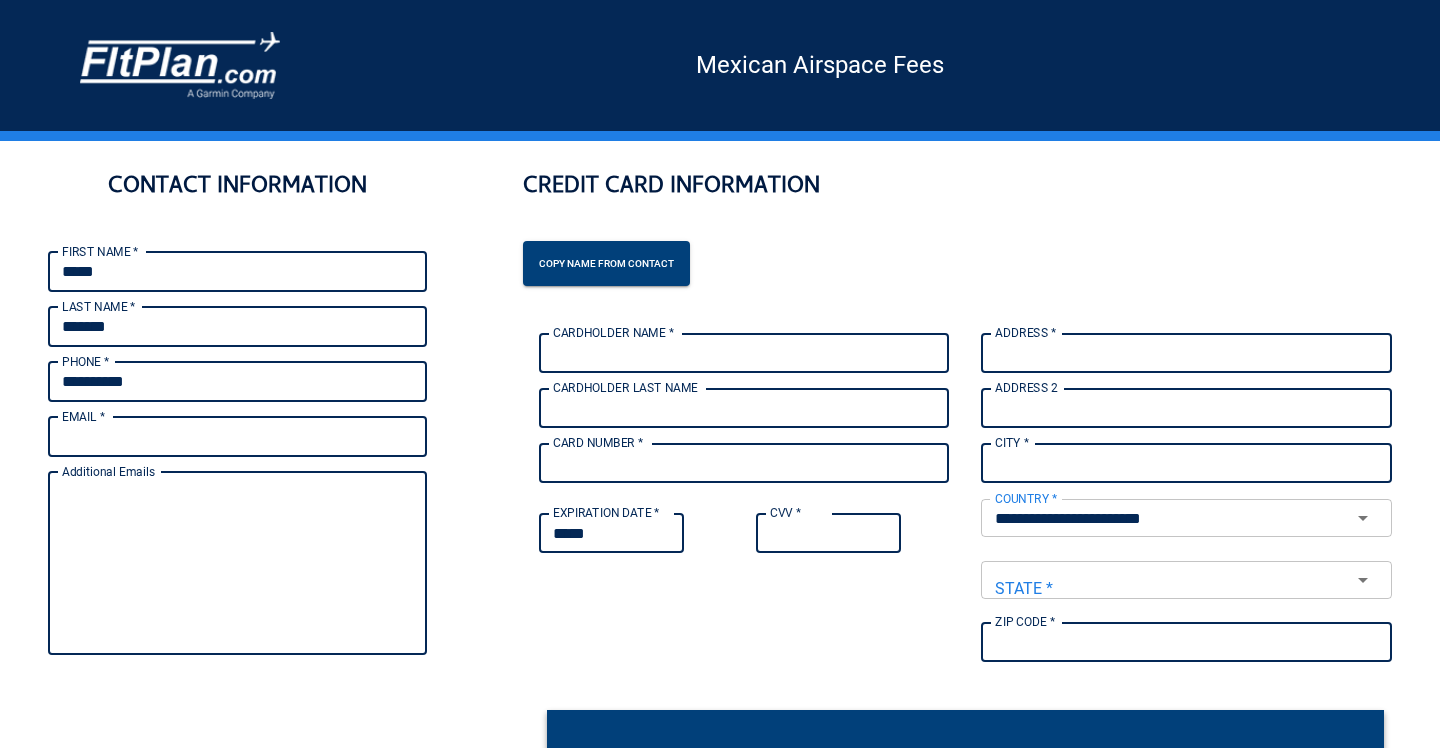 type on "**********" 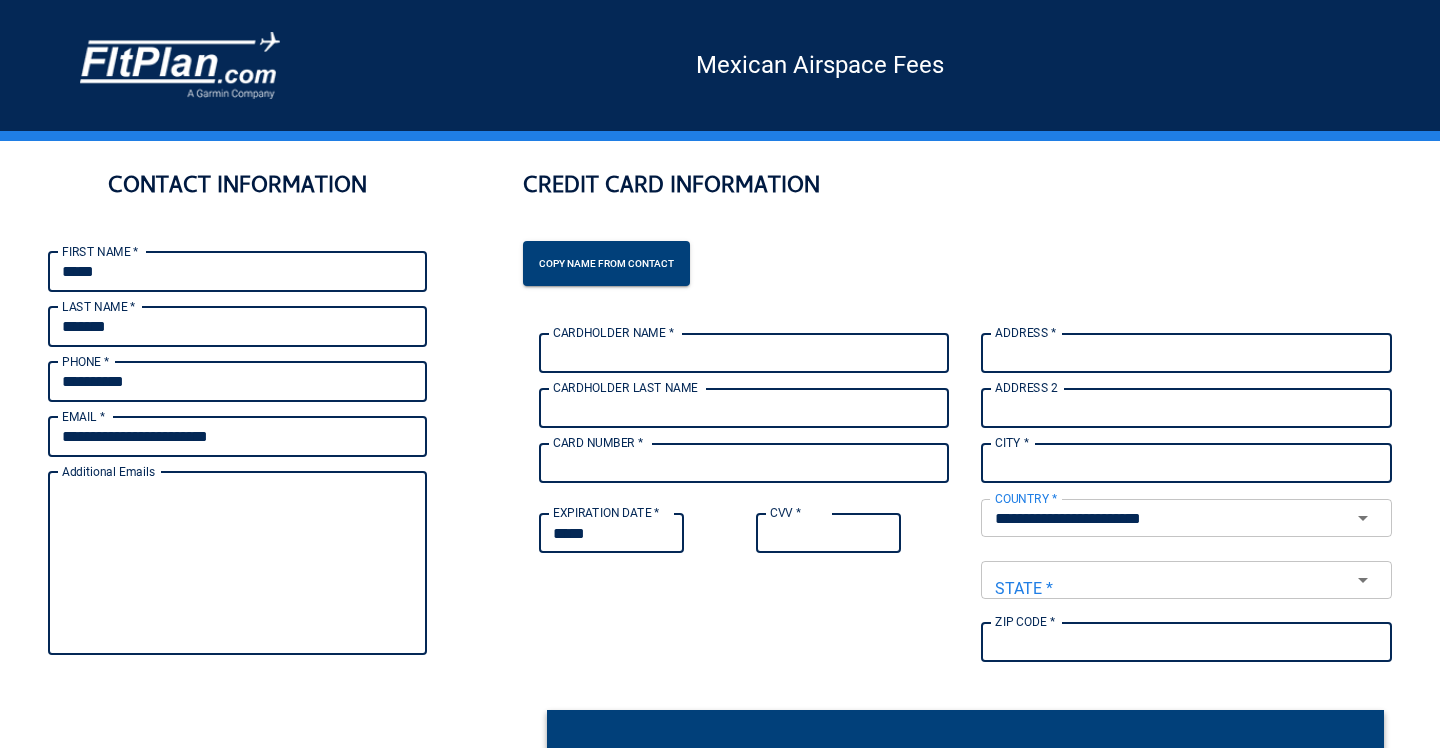 type on "**********" 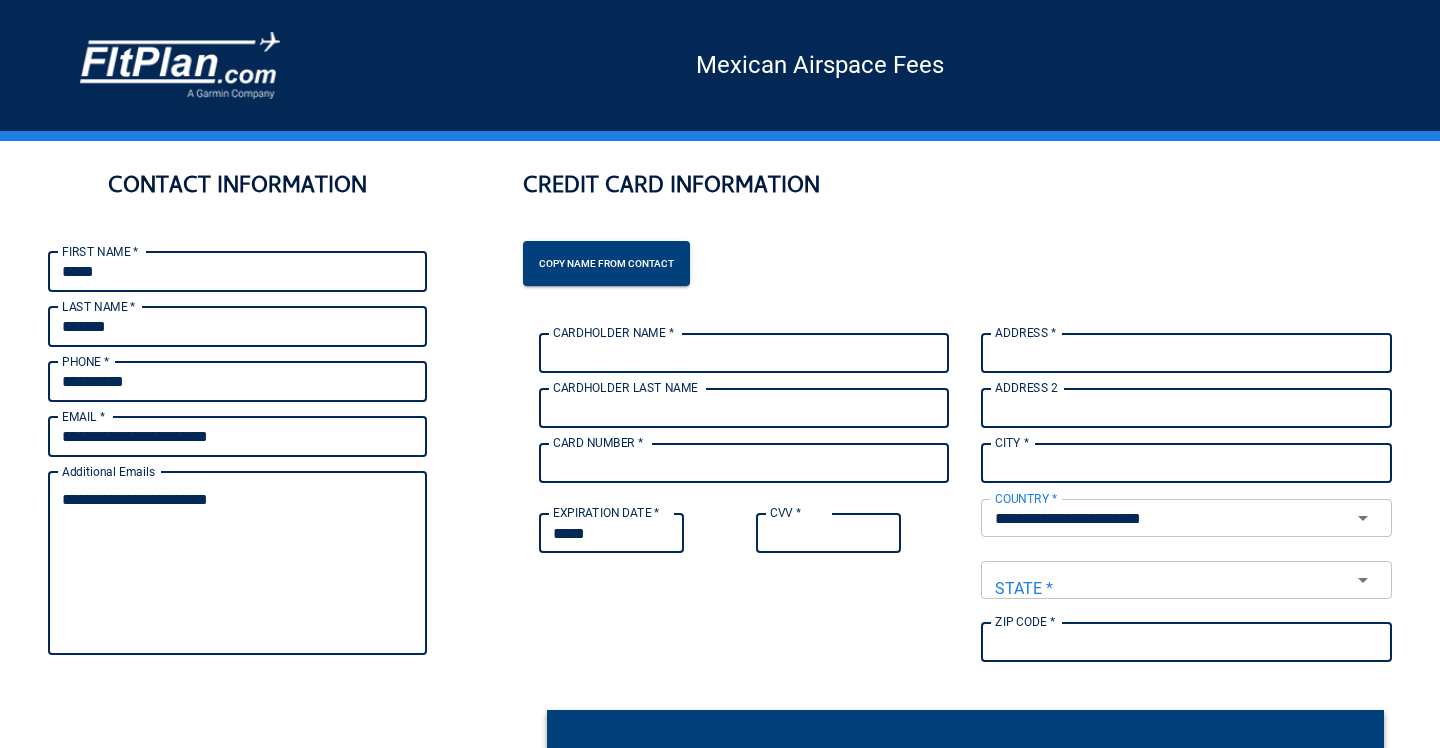 type on "**********" 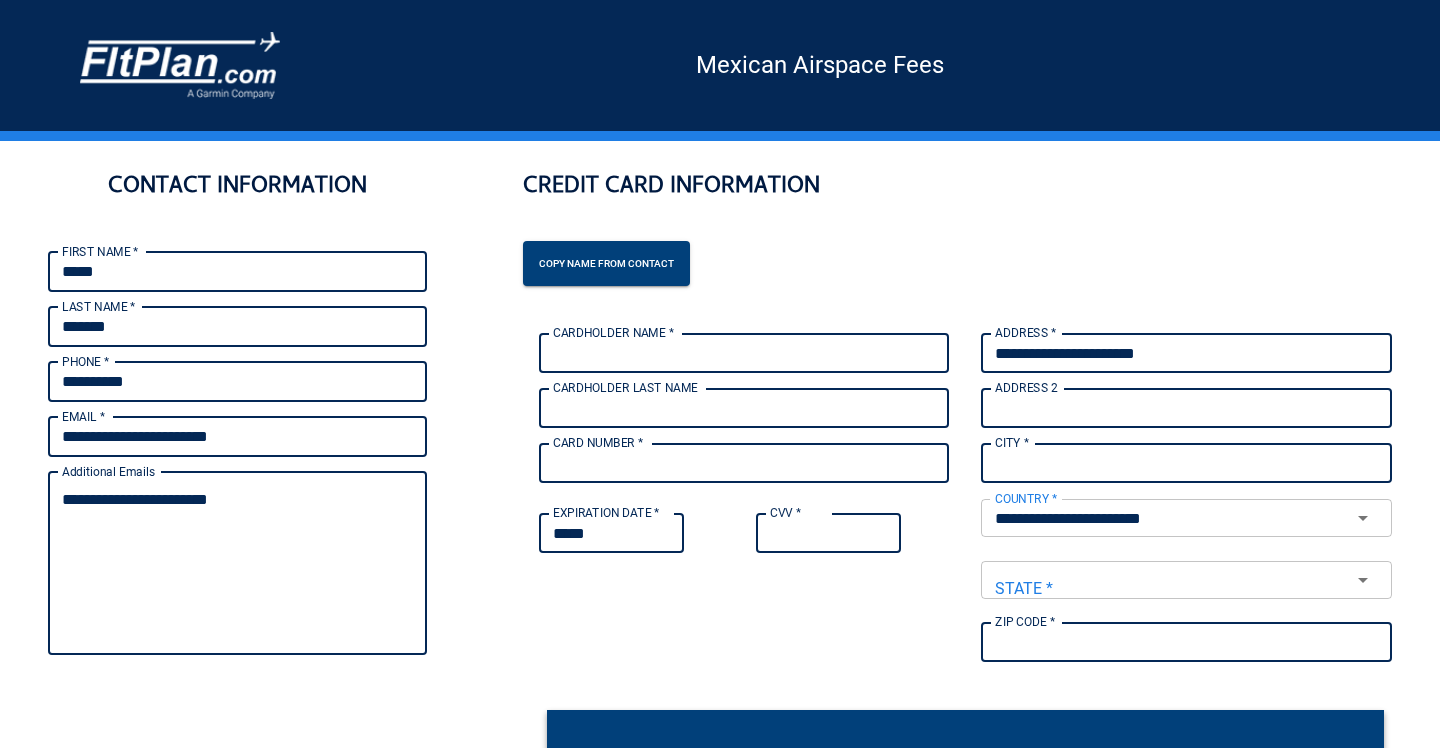type on "*******" 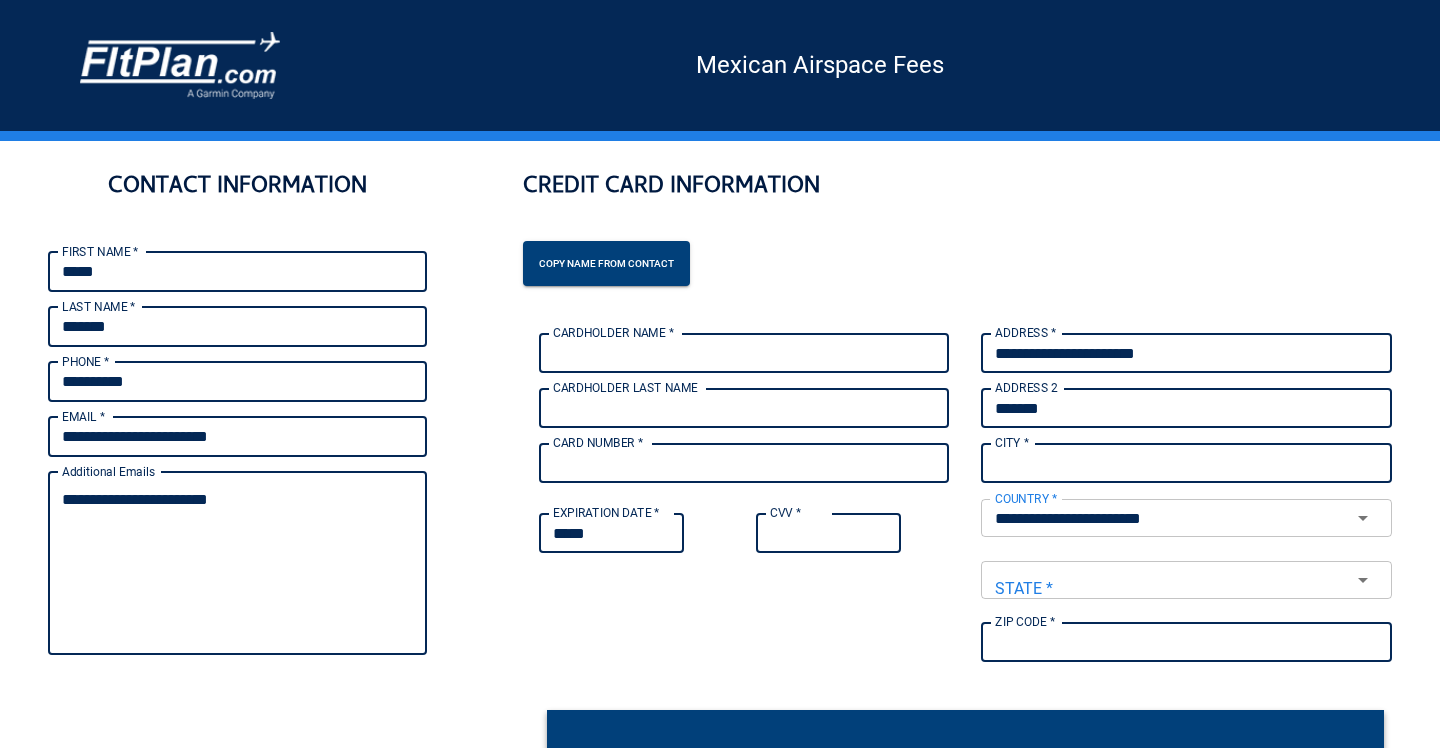 type on "**********" 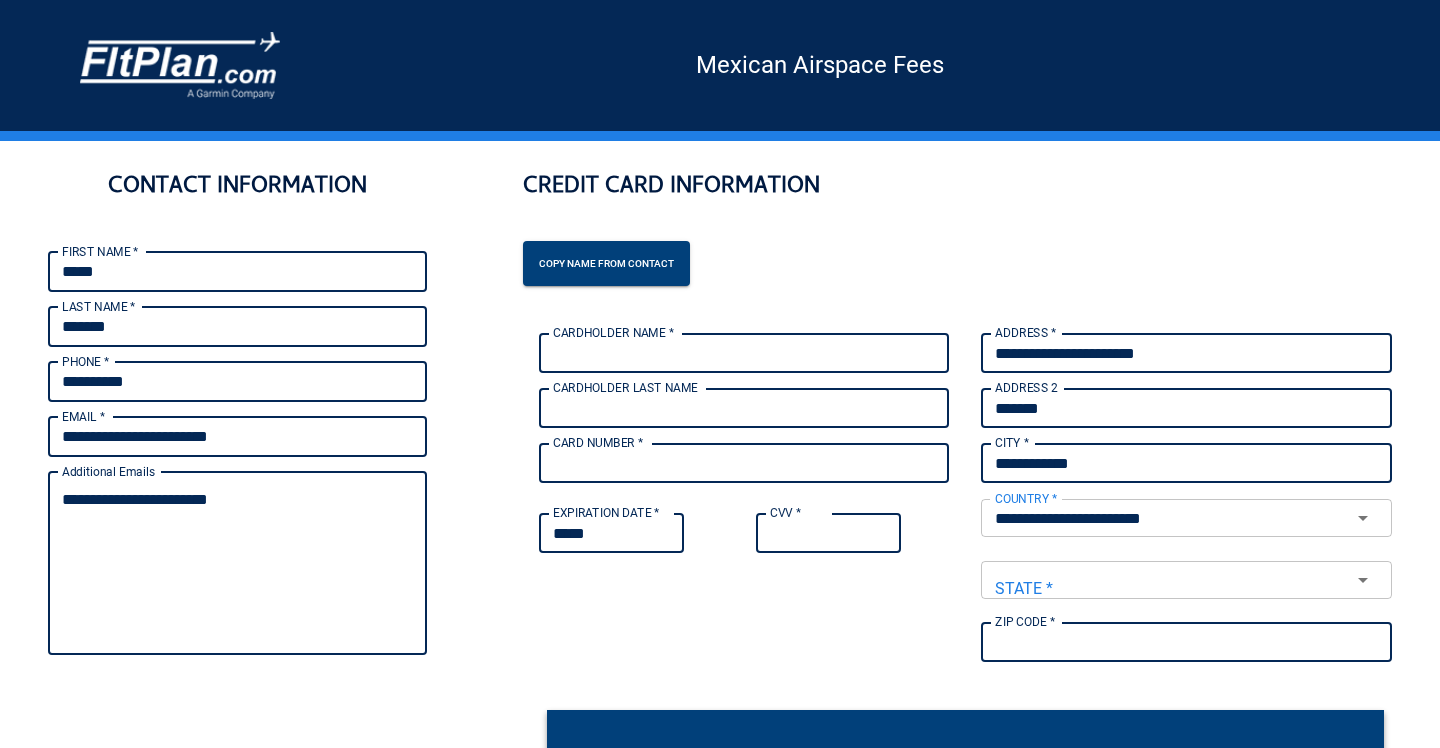 type on "*******" 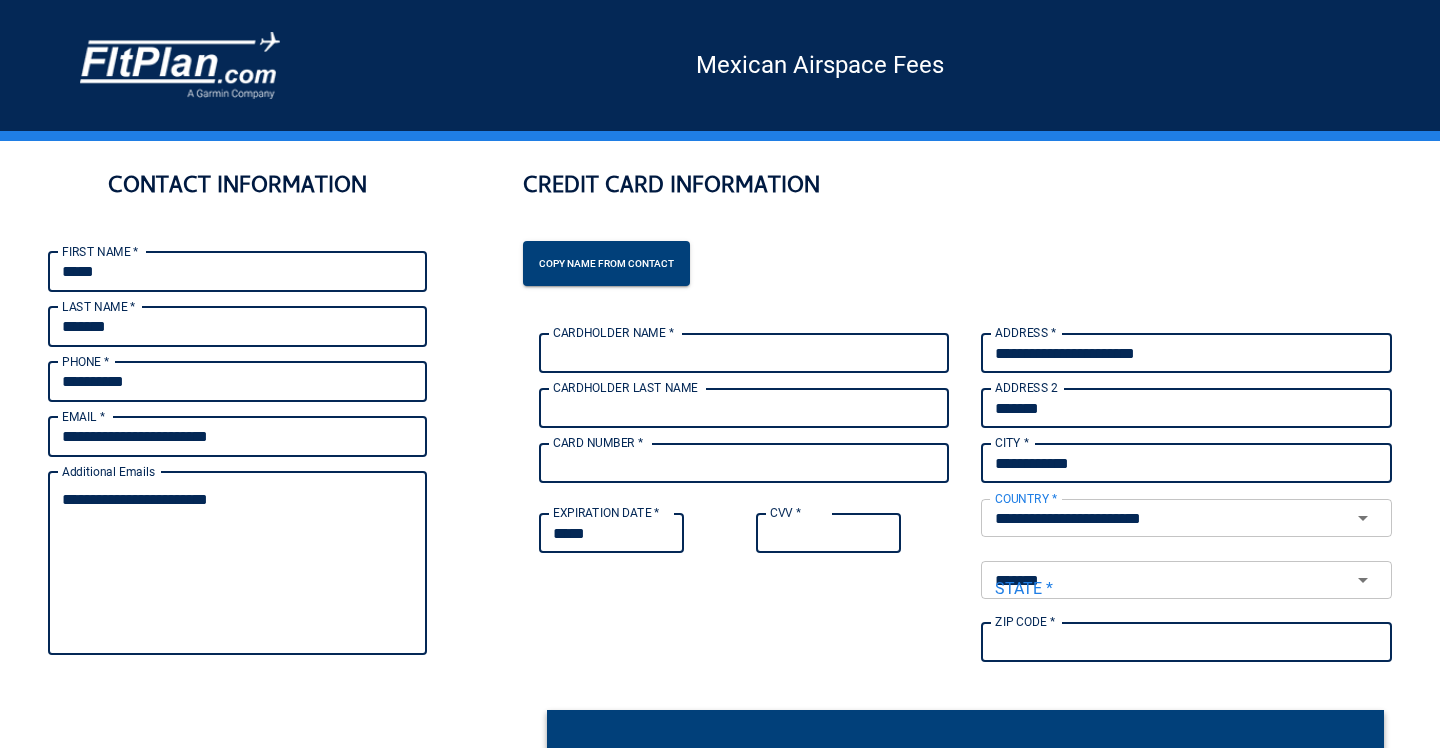 type on "*****" 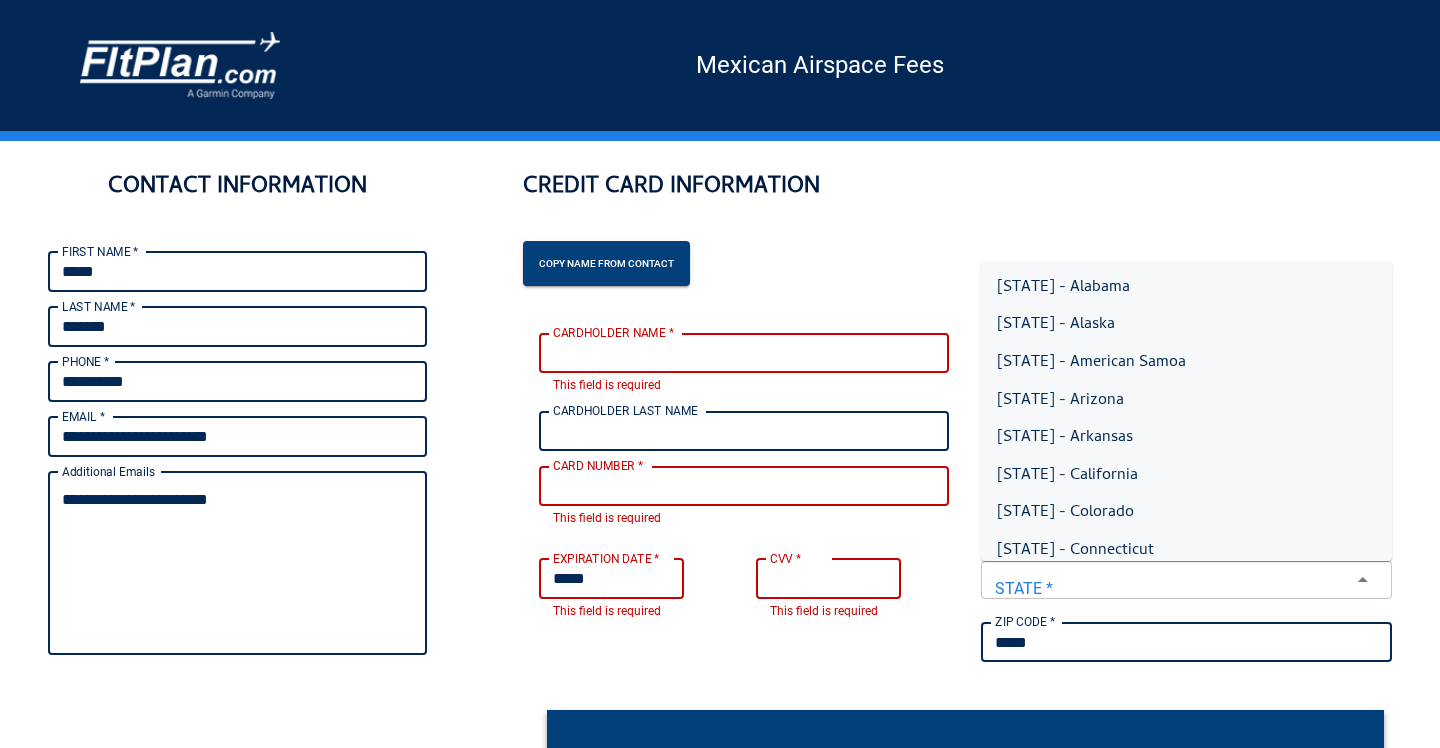 click on "CARDHOLDER NAME *" at bounding box center (744, 353) 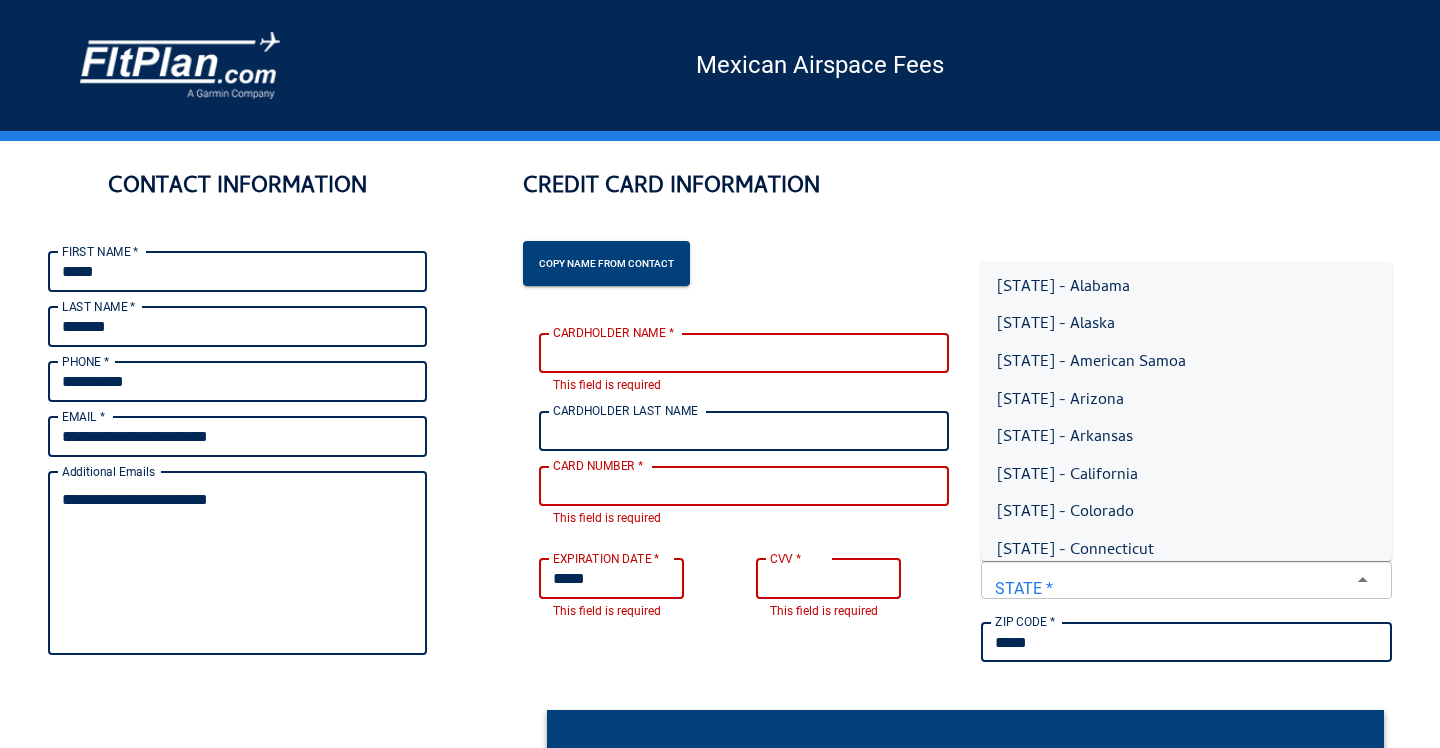 type on "*****" 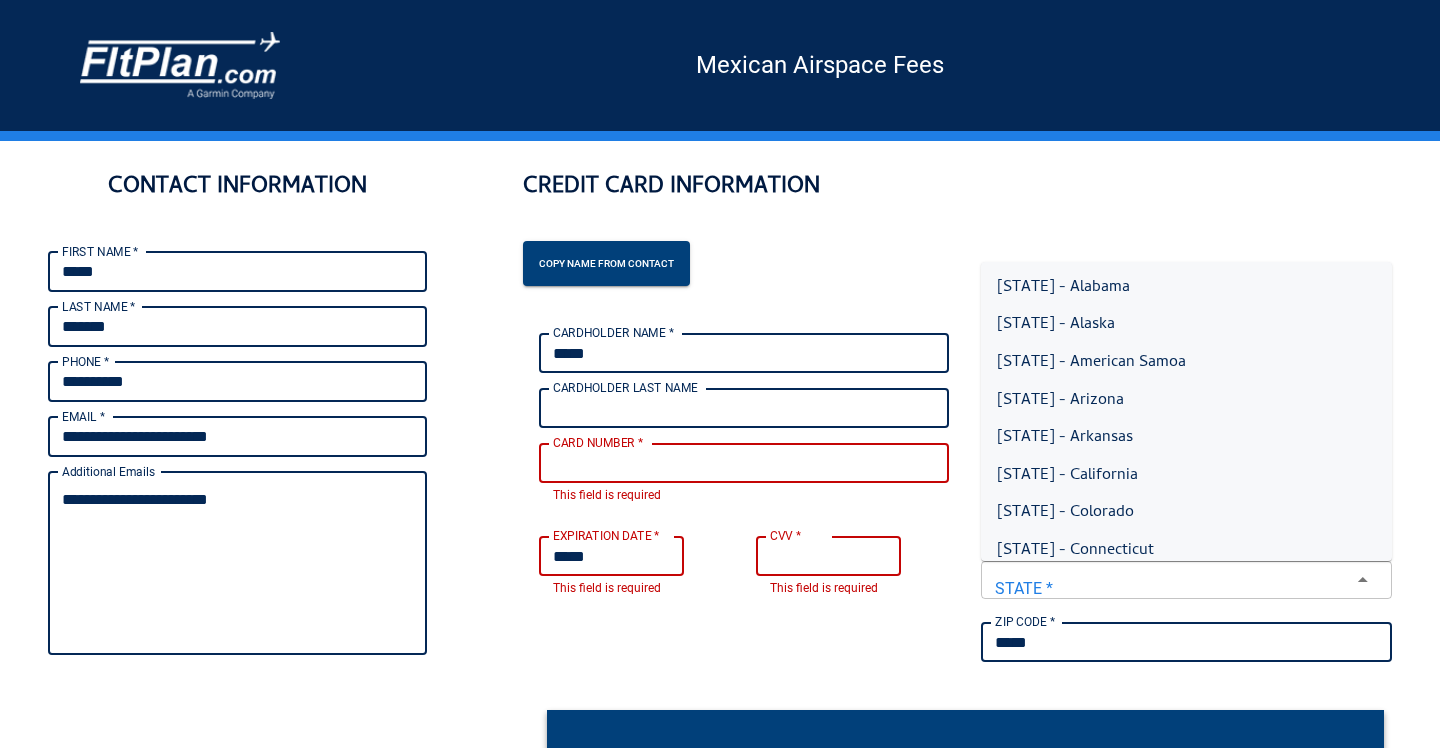 click on "CARDHOLDER LAST NAME" at bounding box center (744, 408) 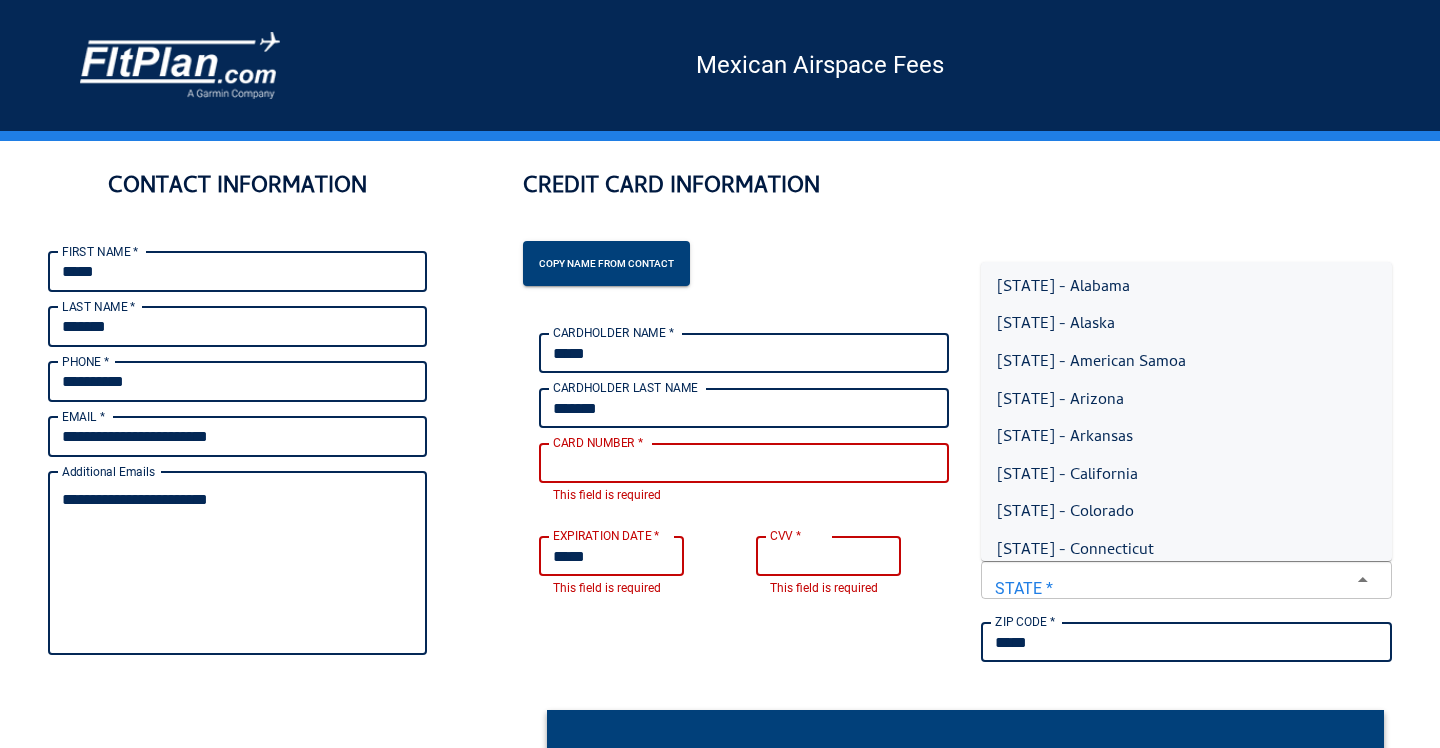 click on "CARD NUMBER *" at bounding box center (744, 463) 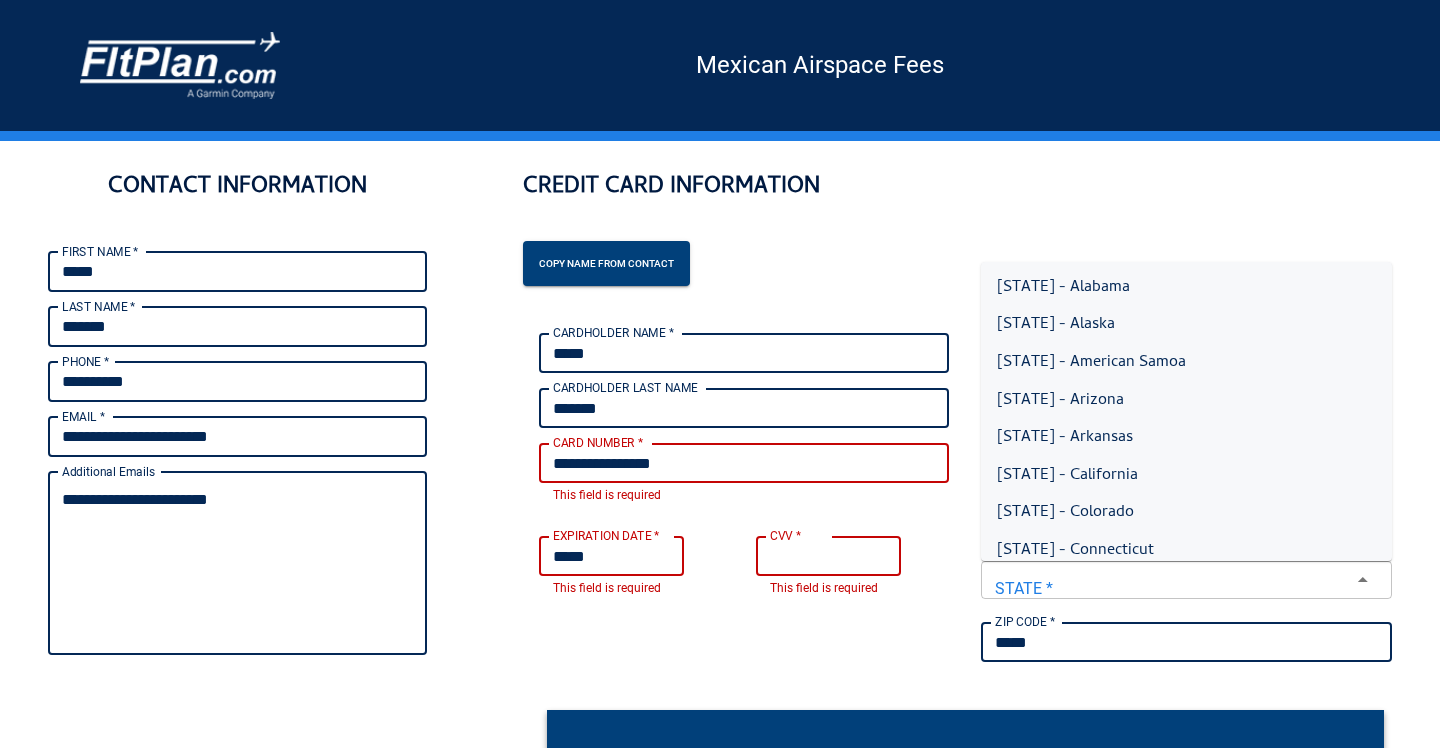 type on "***" 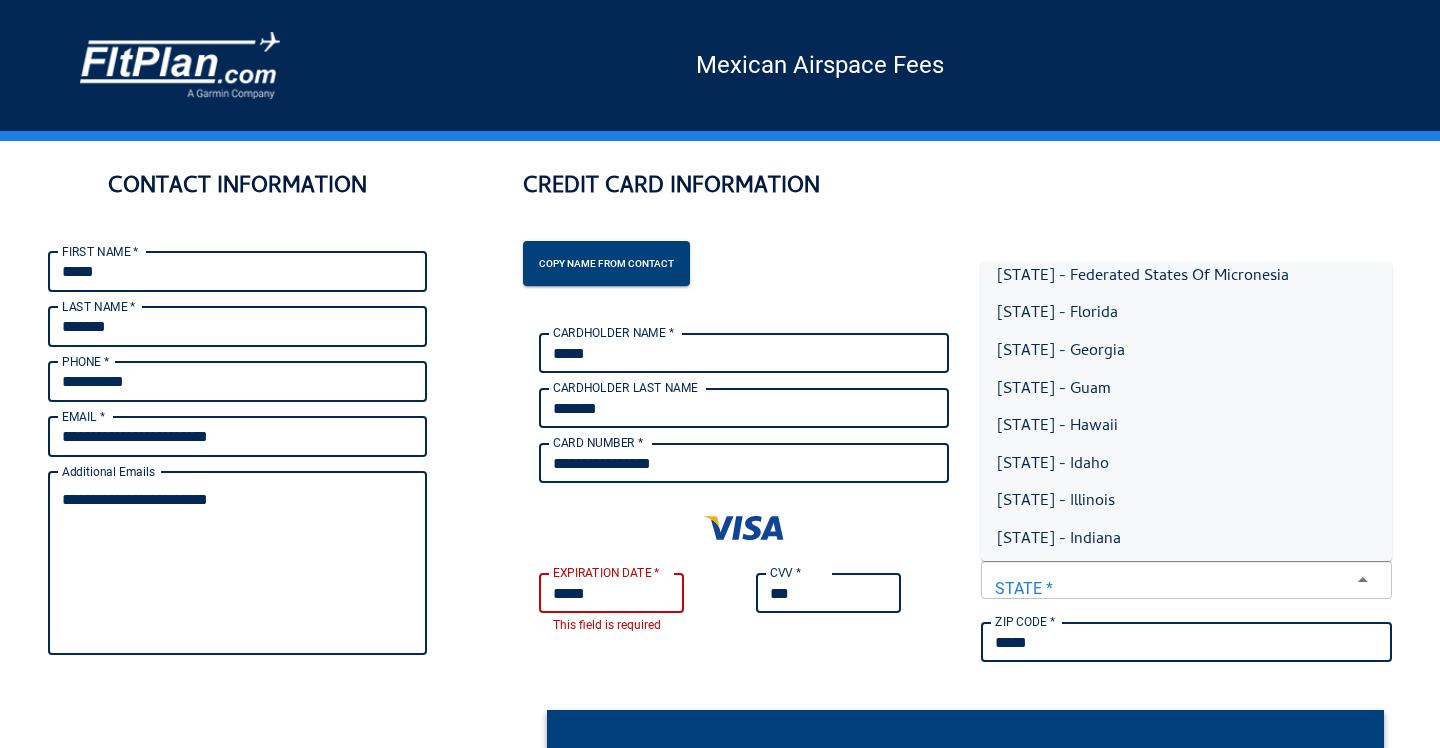 scroll, scrollTop: 396, scrollLeft: 0, axis: vertical 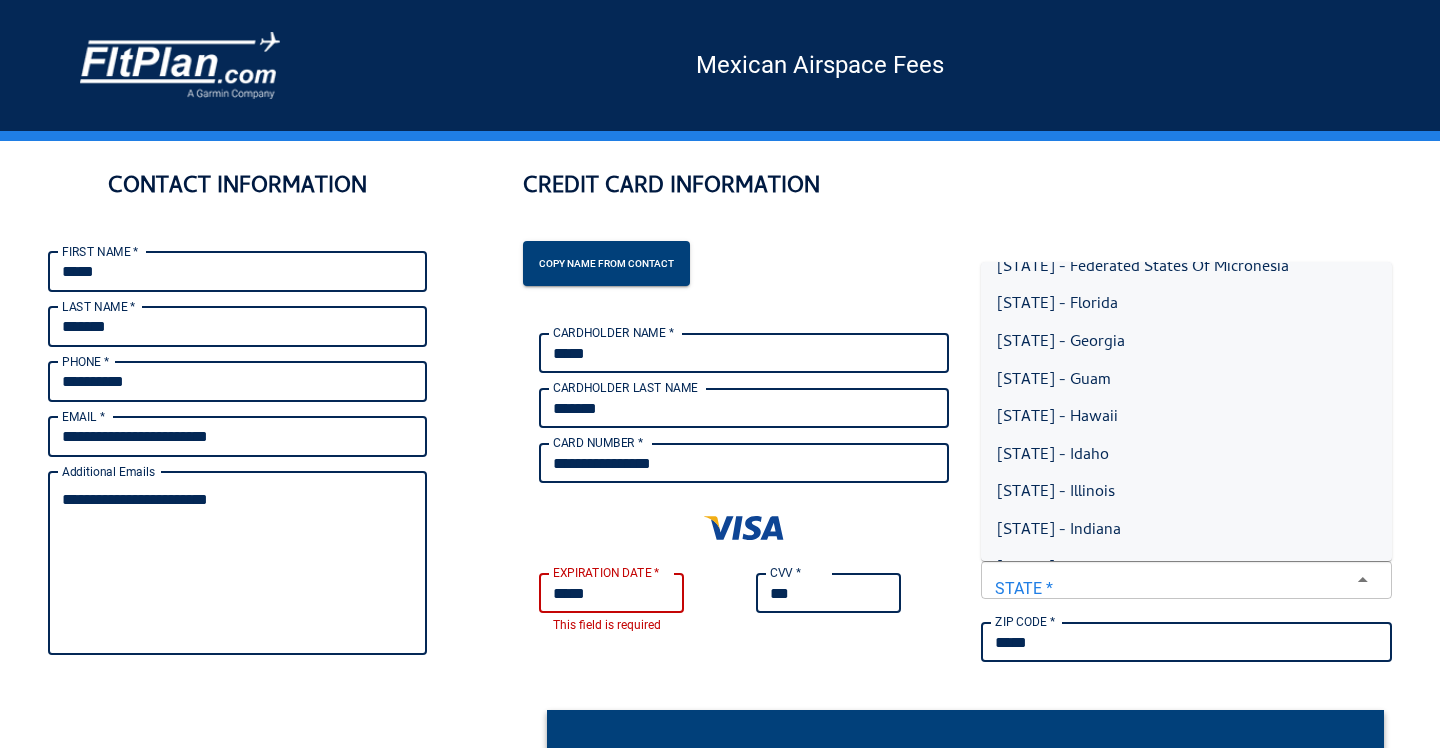 click on "[STATE] - Florida" at bounding box center [1186, 306] 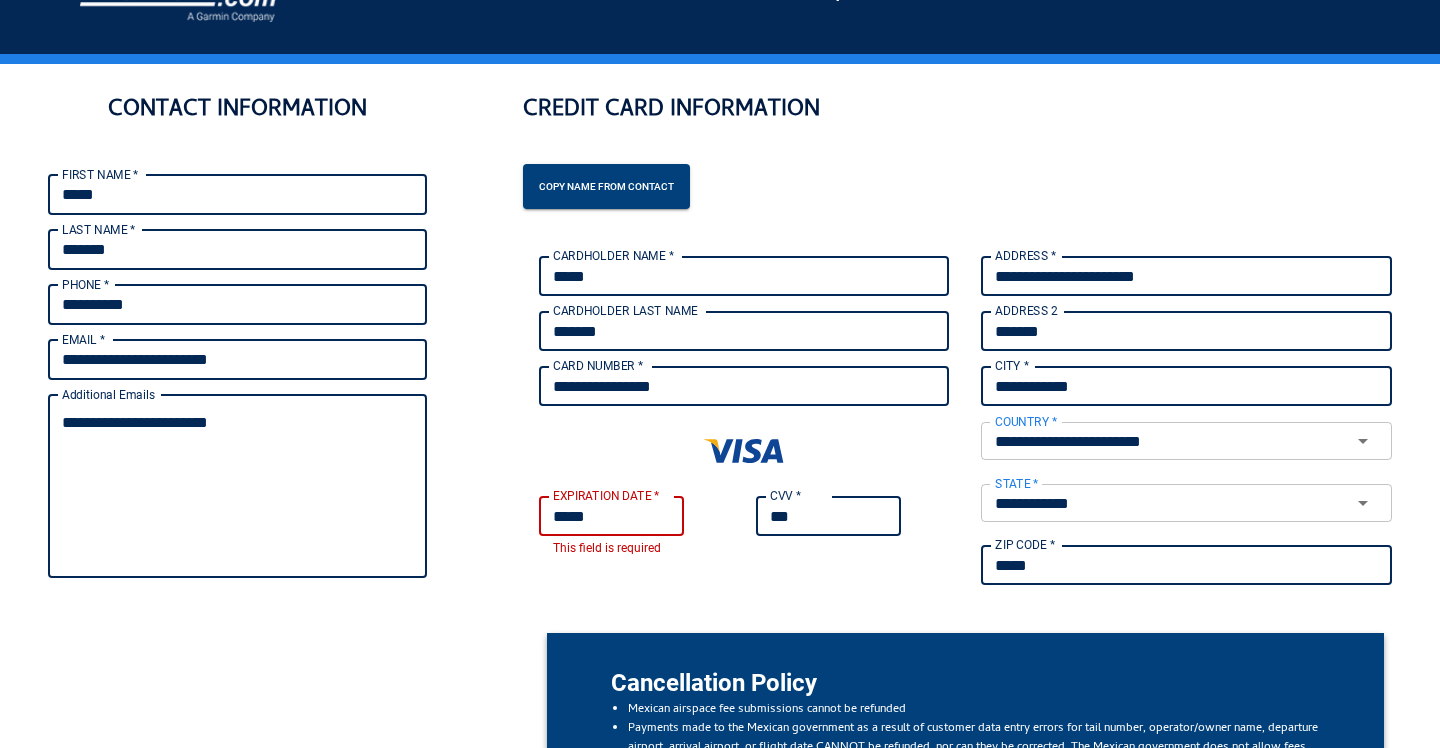 scroll, scrollTop: 82, scrollLeft: 0, axis: vertical 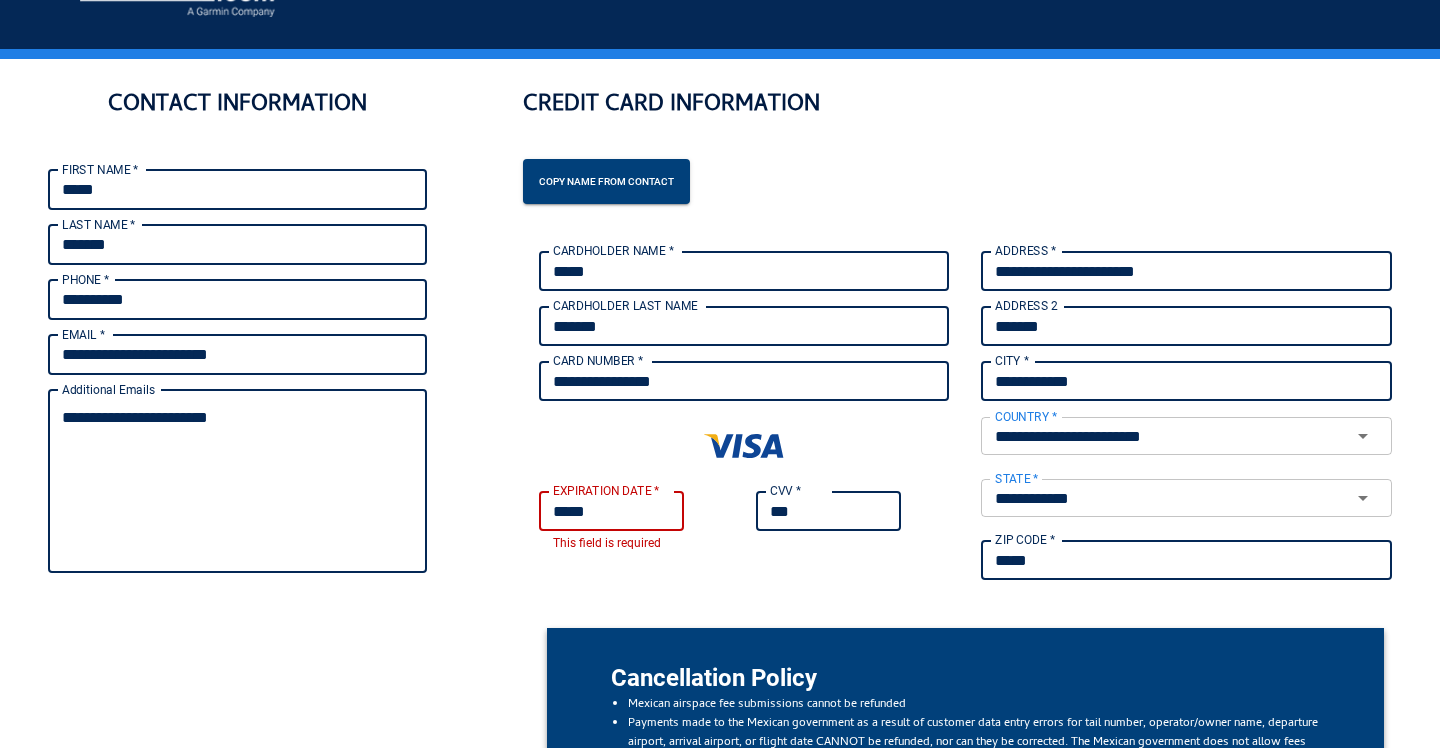 click on "*****" at bounding box center [611, 511] 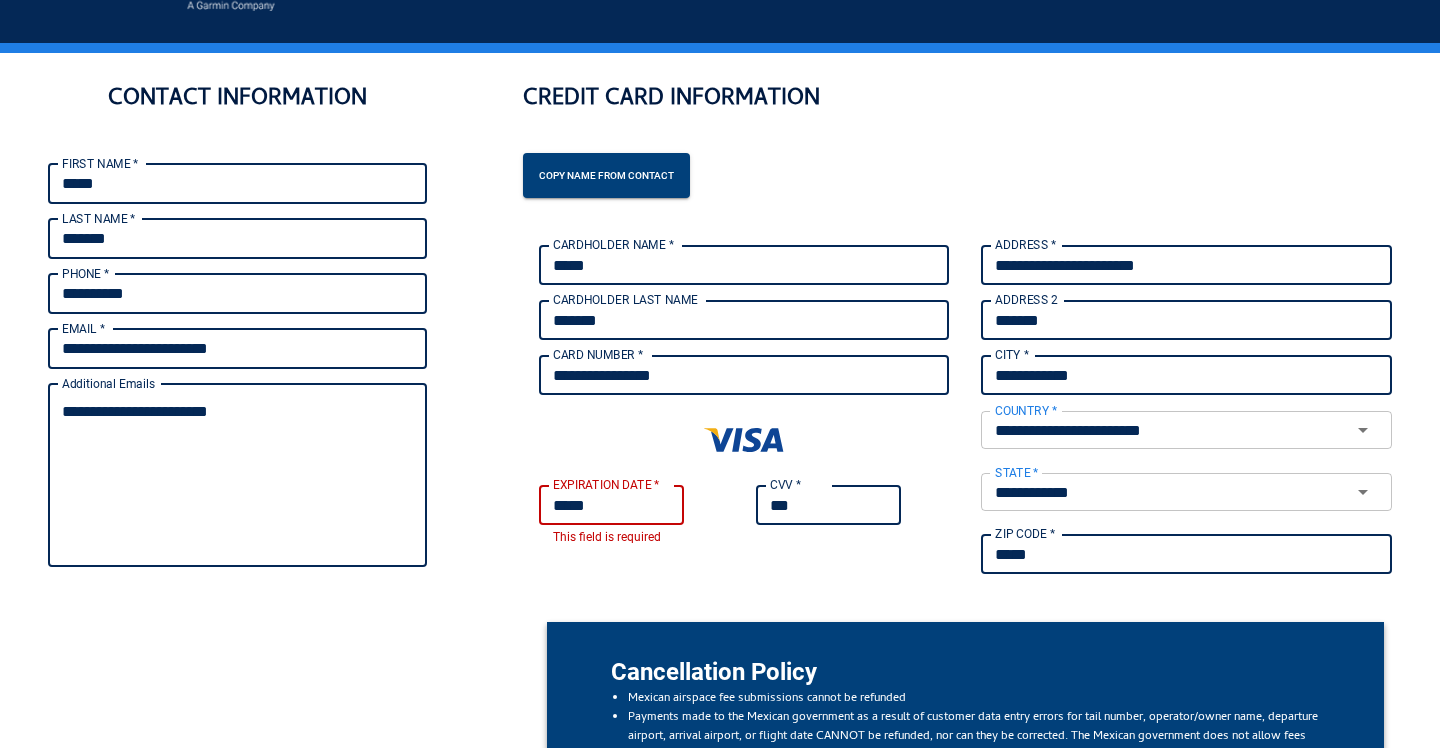 drag, startPoint x: 619, startPoint y: 504, endPoint x: 544, endPoint y: 514, distance: 75.66373 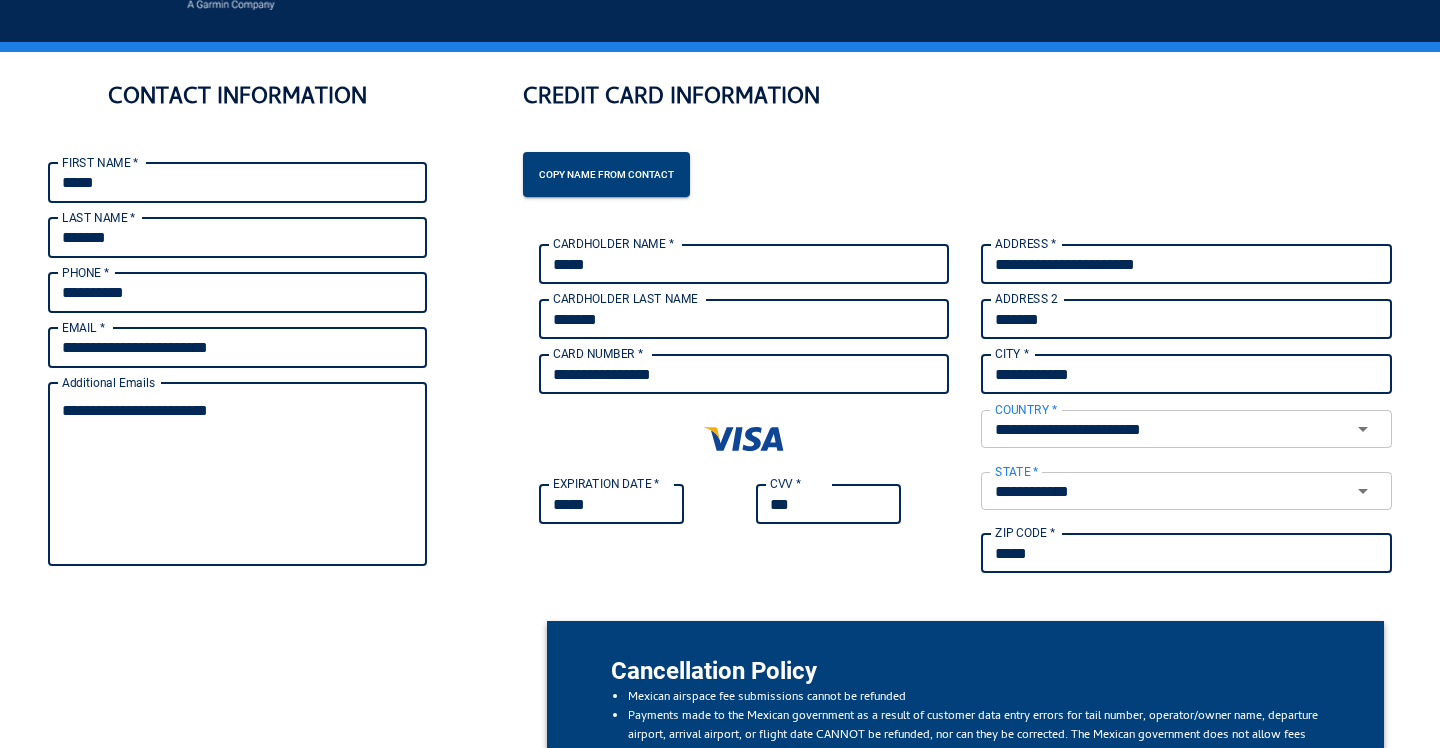 type on "*****" 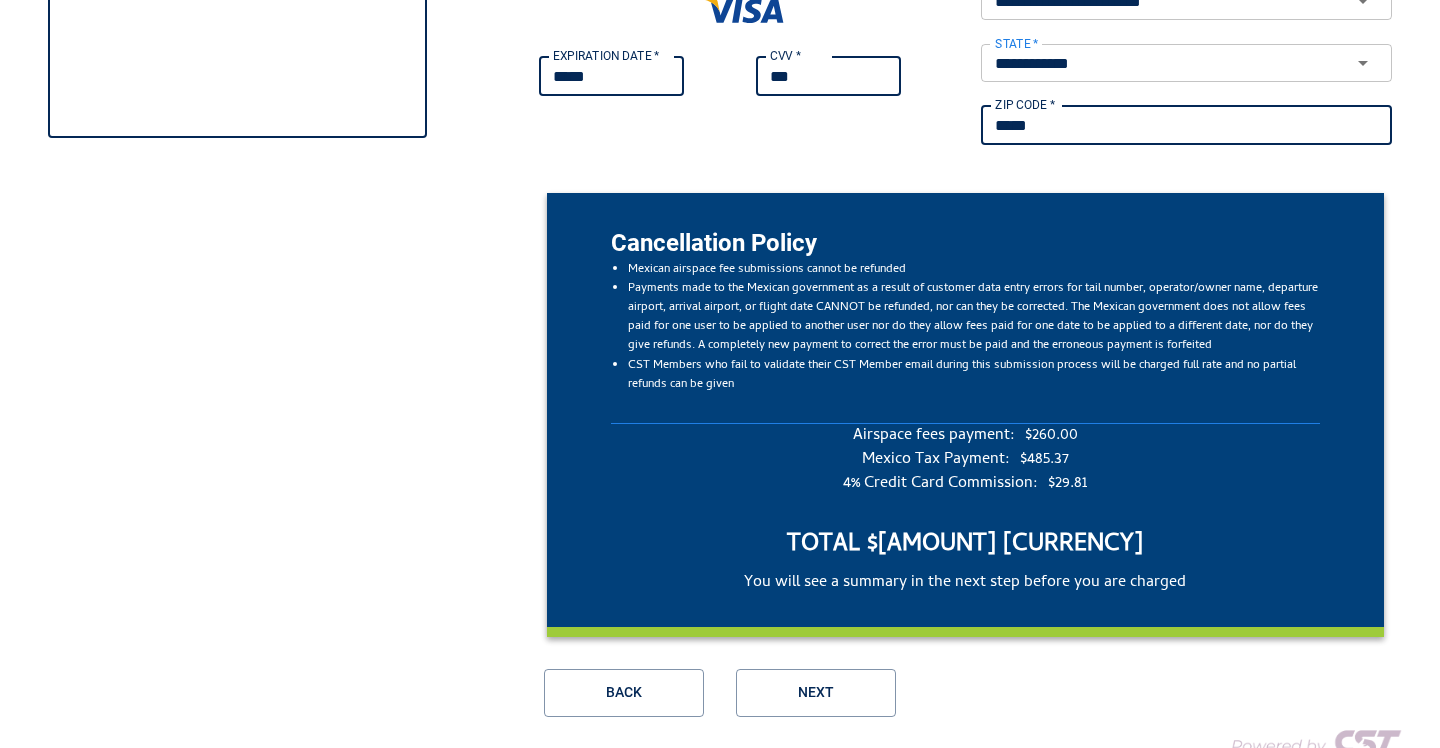 scroll, scrollTop: 637, scrollLeft: 0, axis: vertical 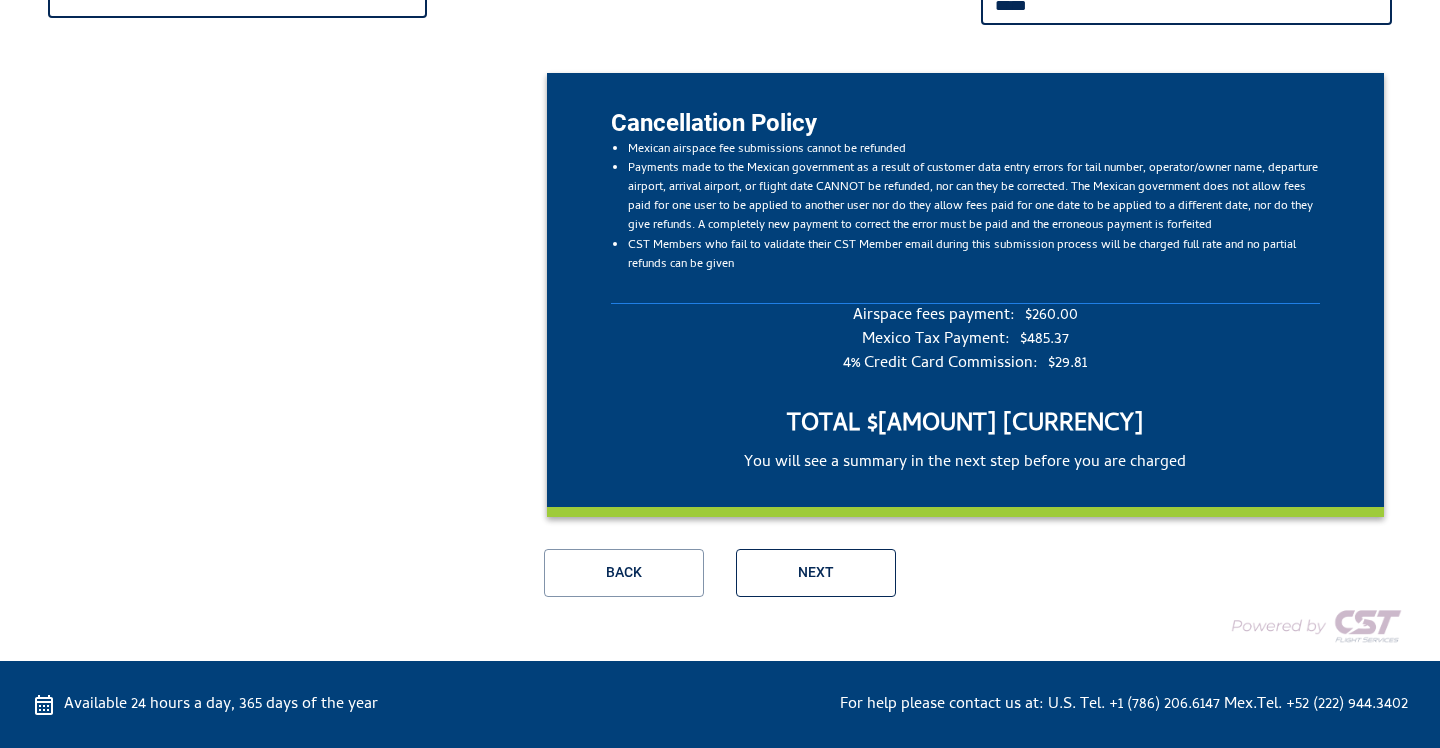 click on "Next" at bounding box center (816, 573) 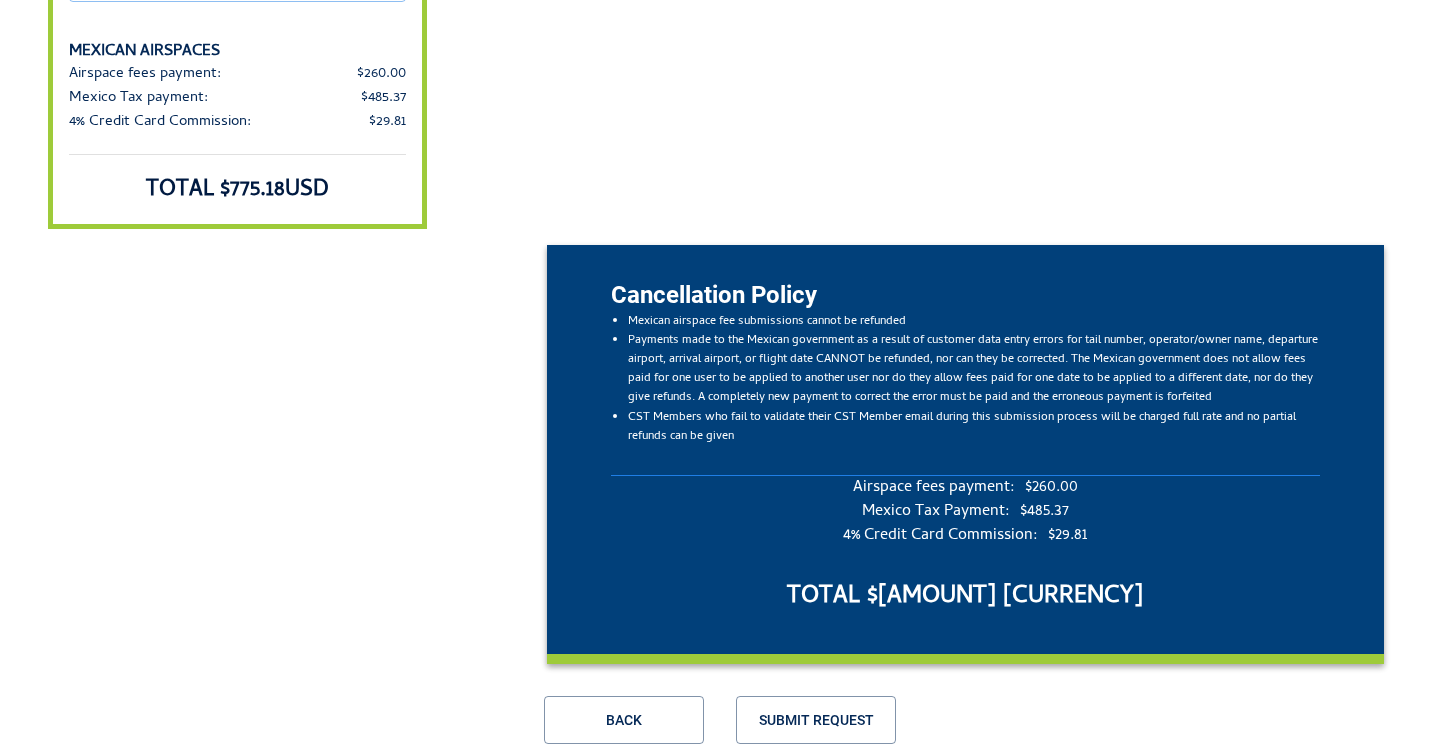 scroll, scrollTop: 656, scrollLeft: 0, axis: vertical 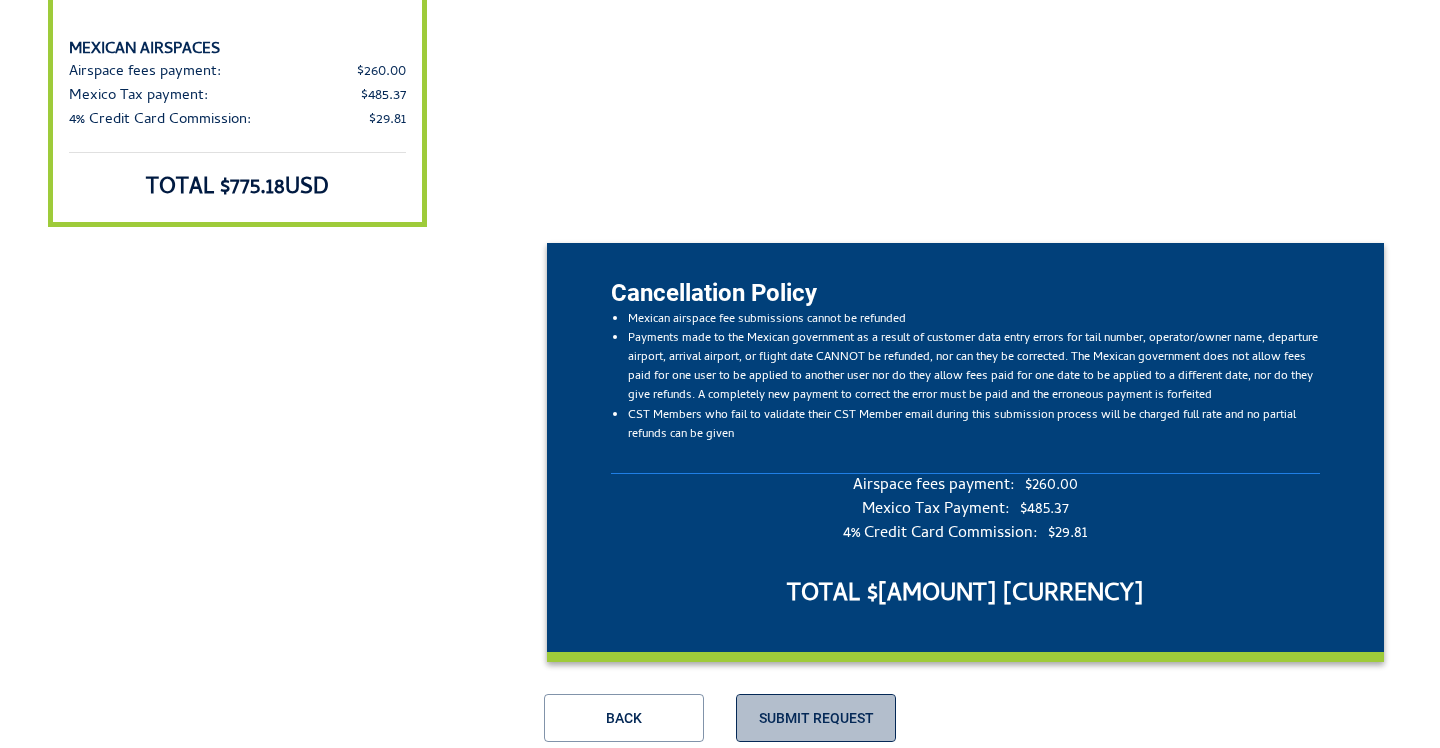 click on "Submit Request" at bounding box center [816, 718] 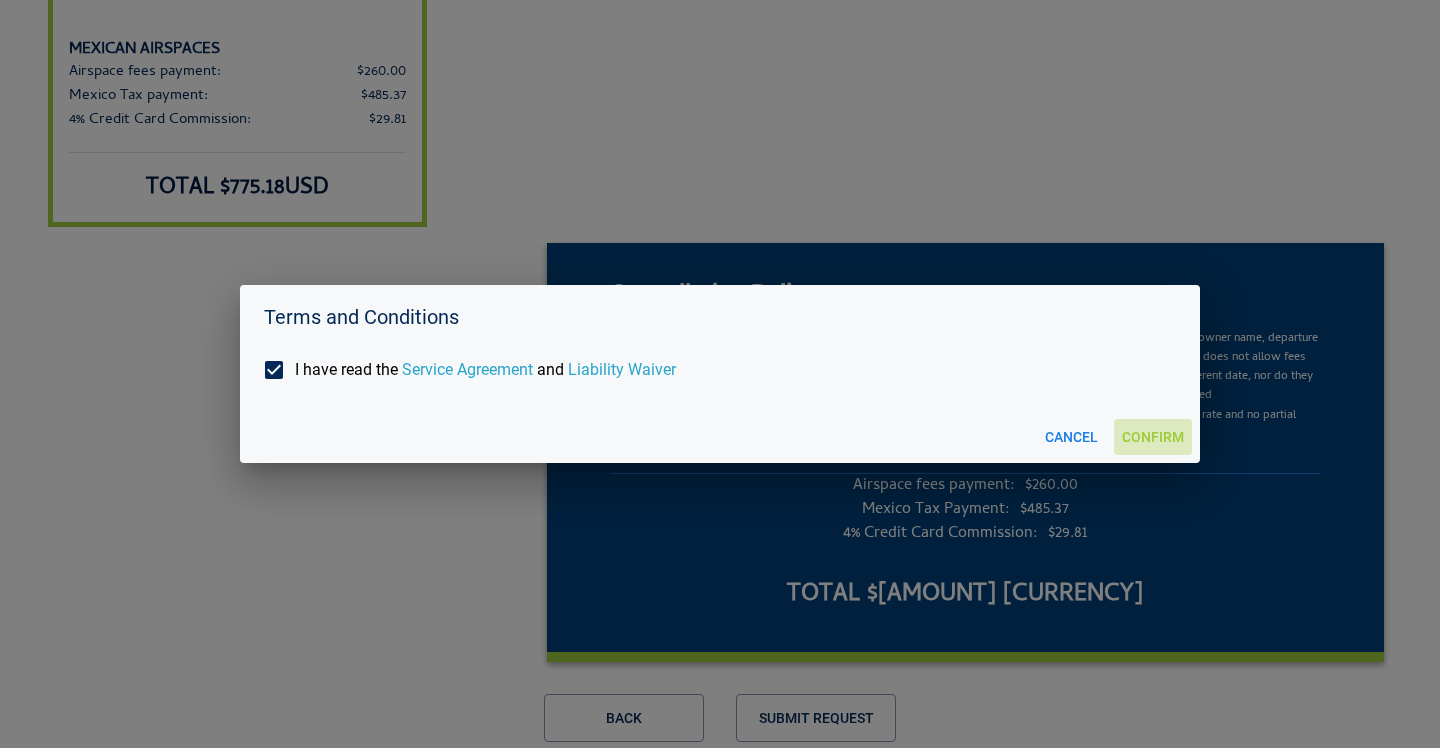 click on "Confirm" at bounding box center (1153, 437) 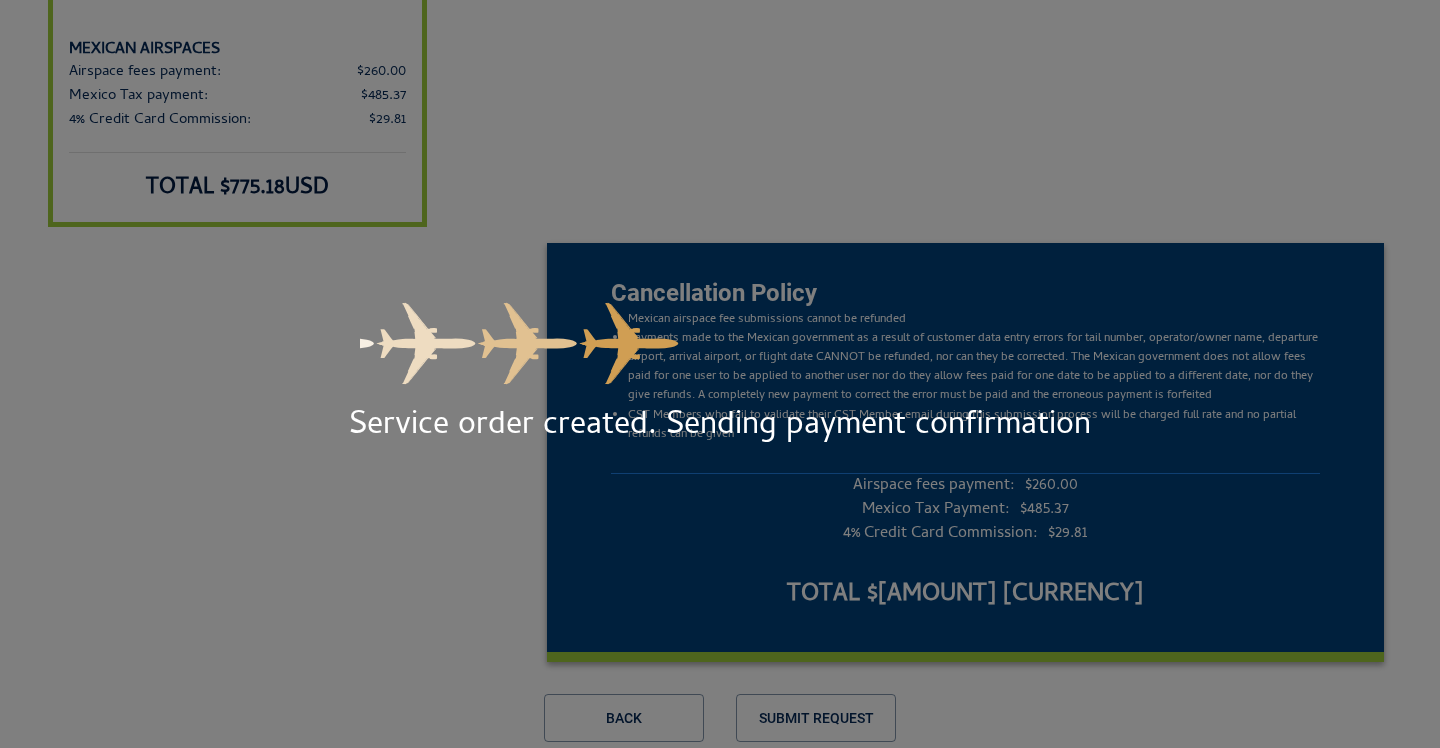scroll, scrollTop: 432, scrollLeft: 0, axis: vertical 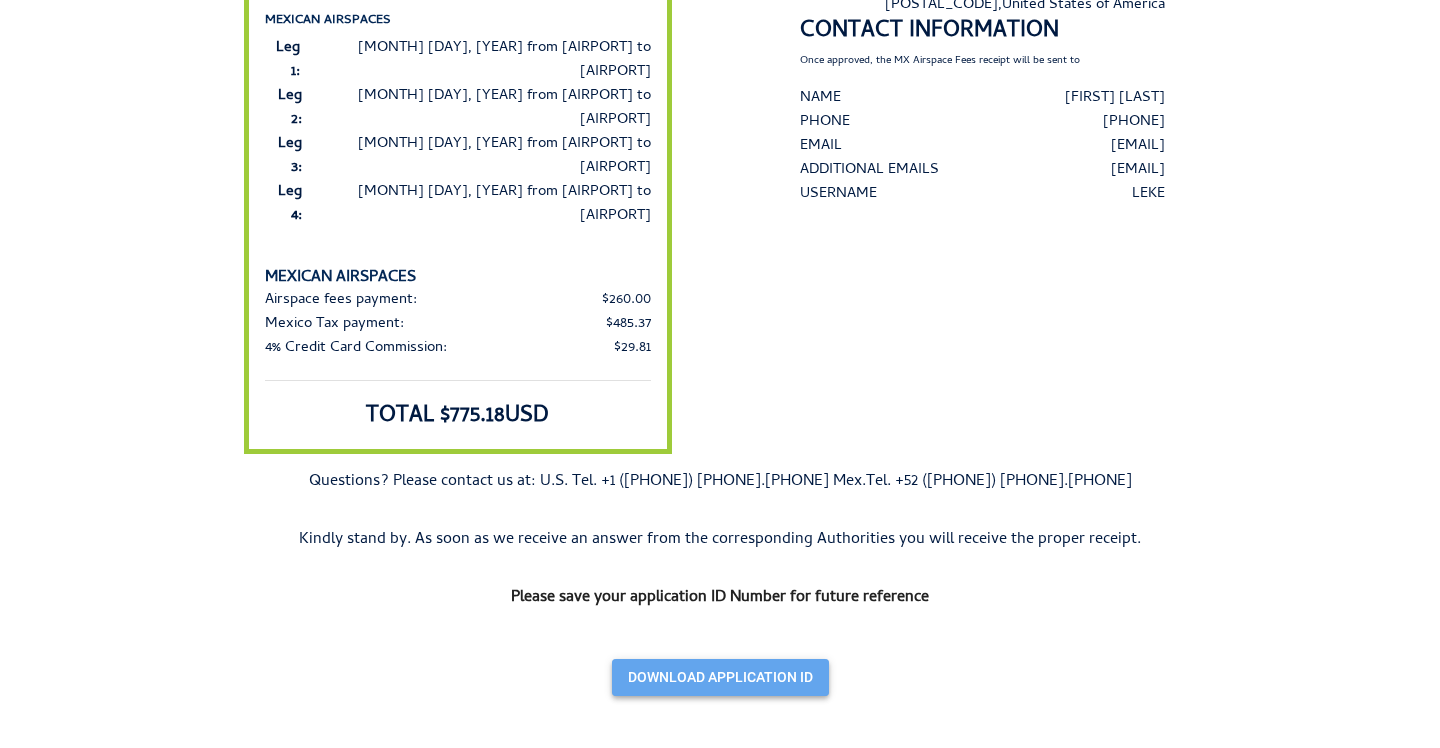 click on "Download Application ID" at bounding box center (720, 677) 